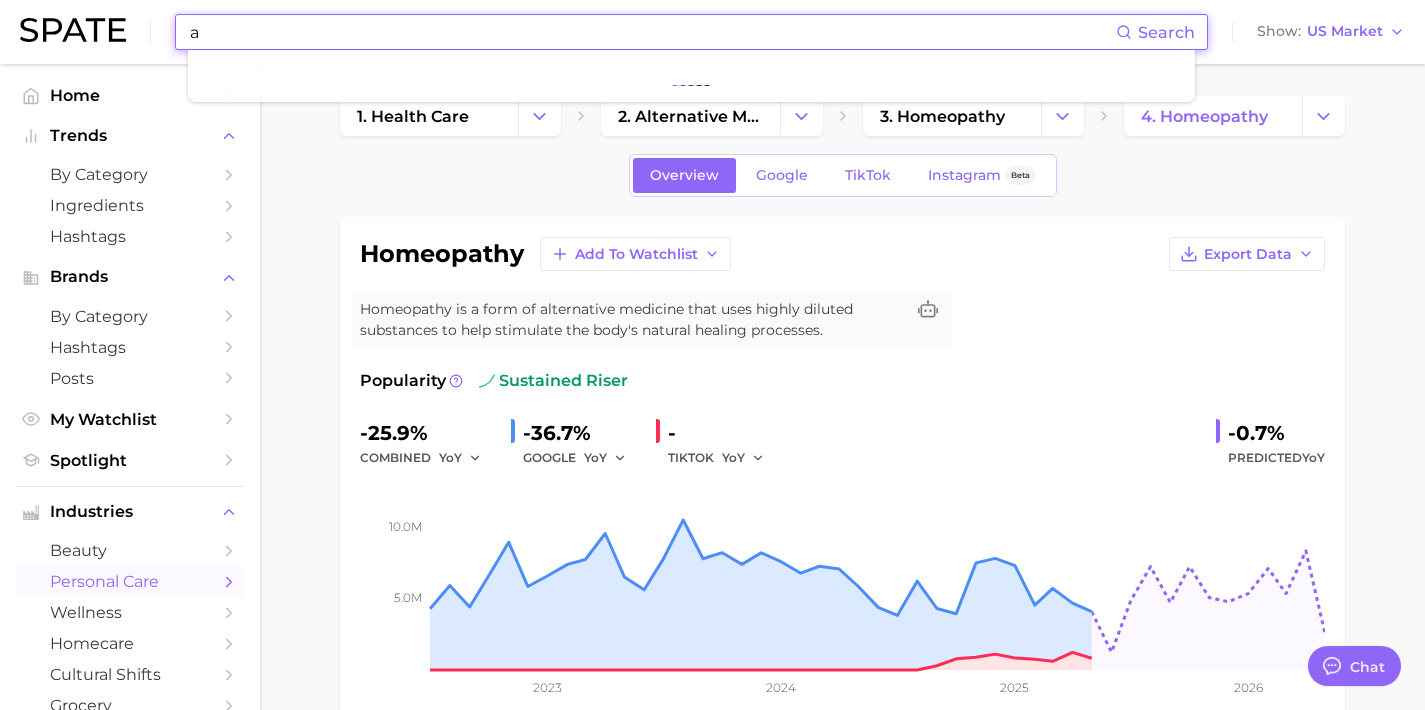scroll, scrollTop: 10, scrollLeft: 0, axis: vertical 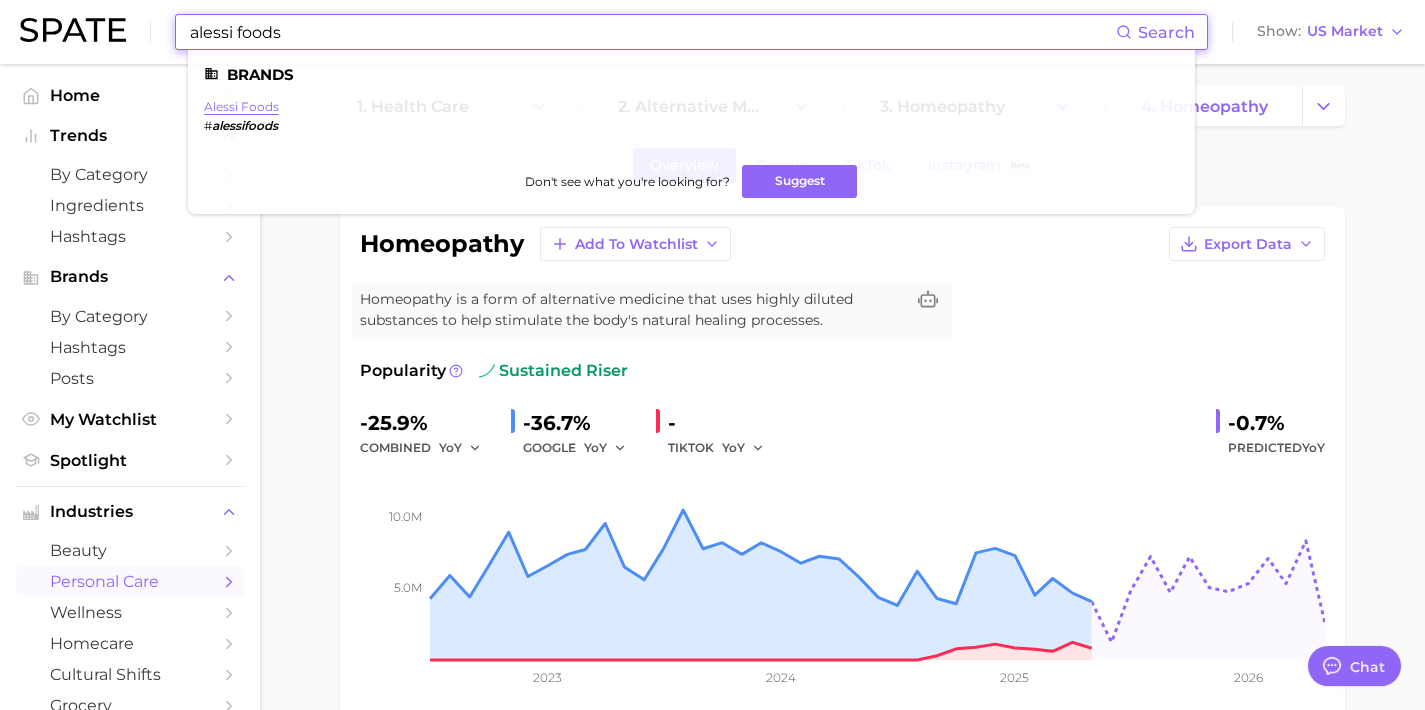 type on "alessi foods" 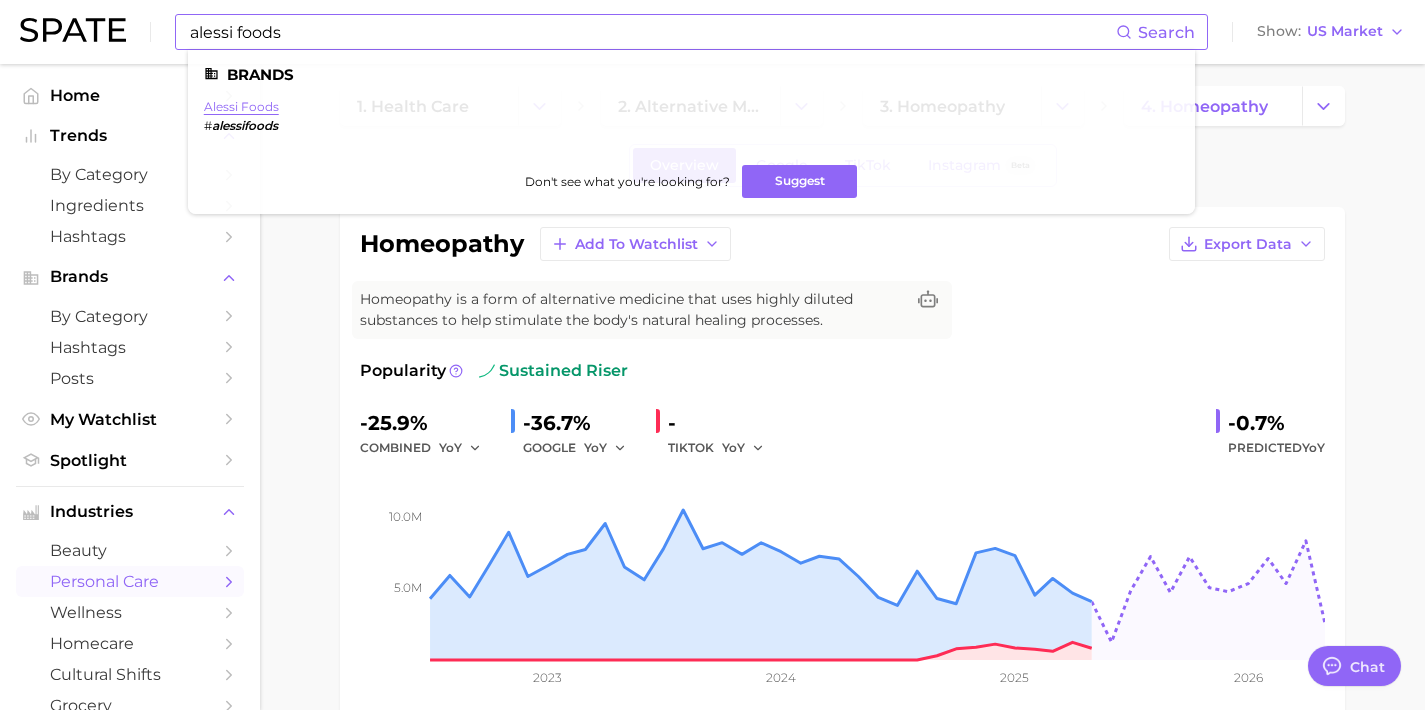 click on "alessi foods" at bounding box center (241, 106) 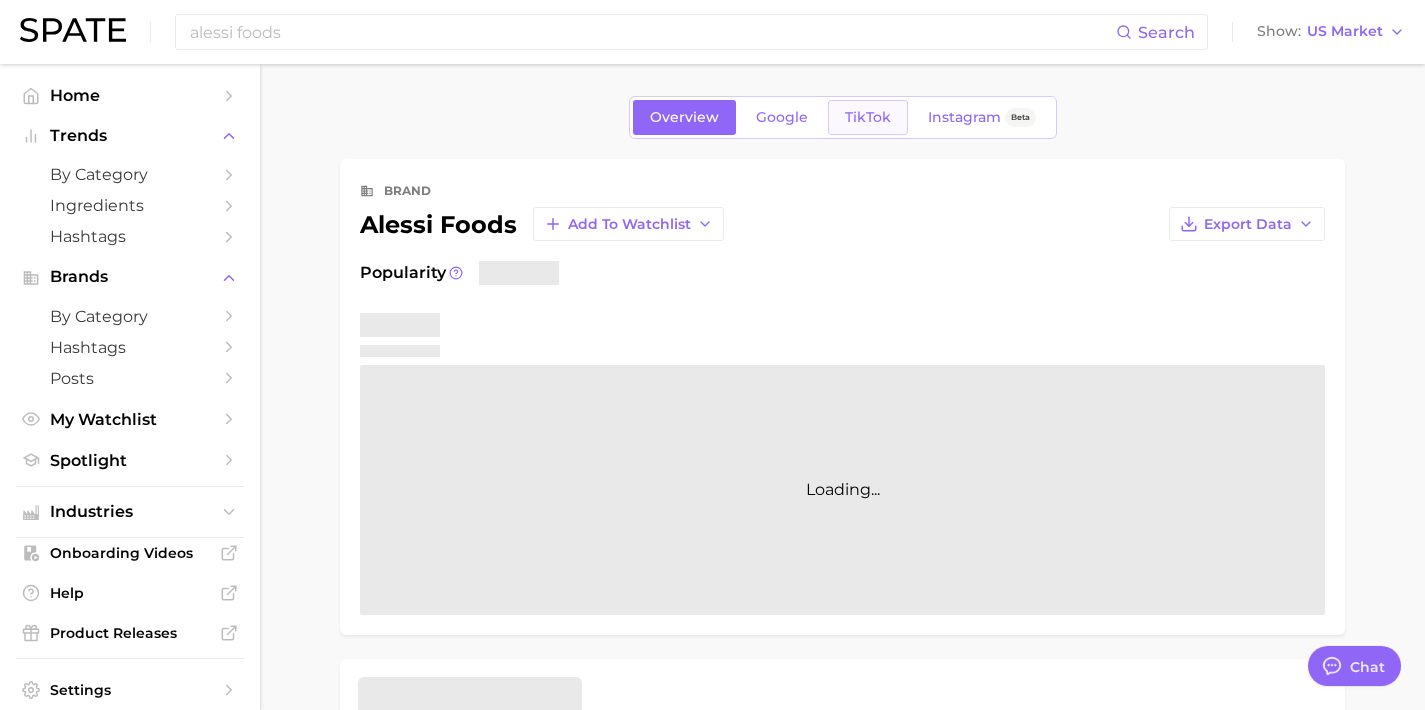 click on "TikTok" at bounding box center (868, 117) 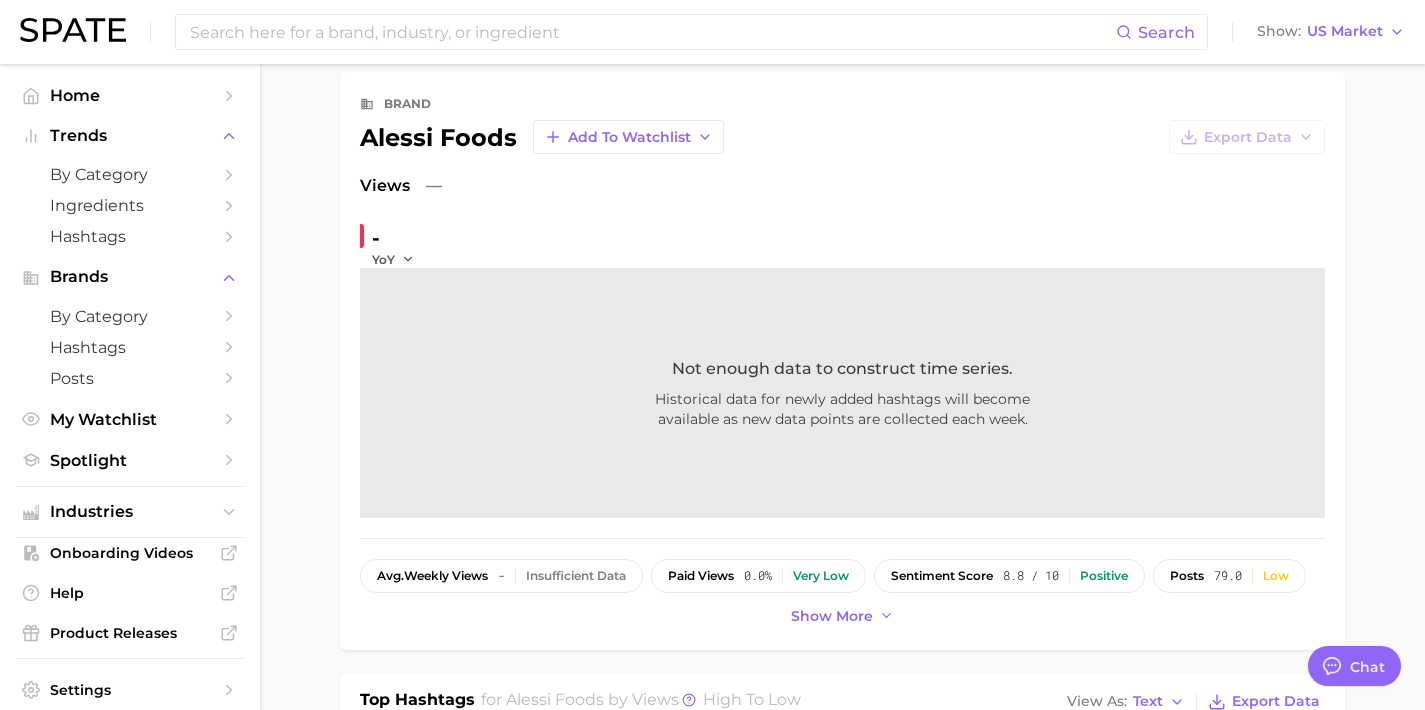 scroll, scrollTop: 8, scrollLeft: 0, axis: vertical 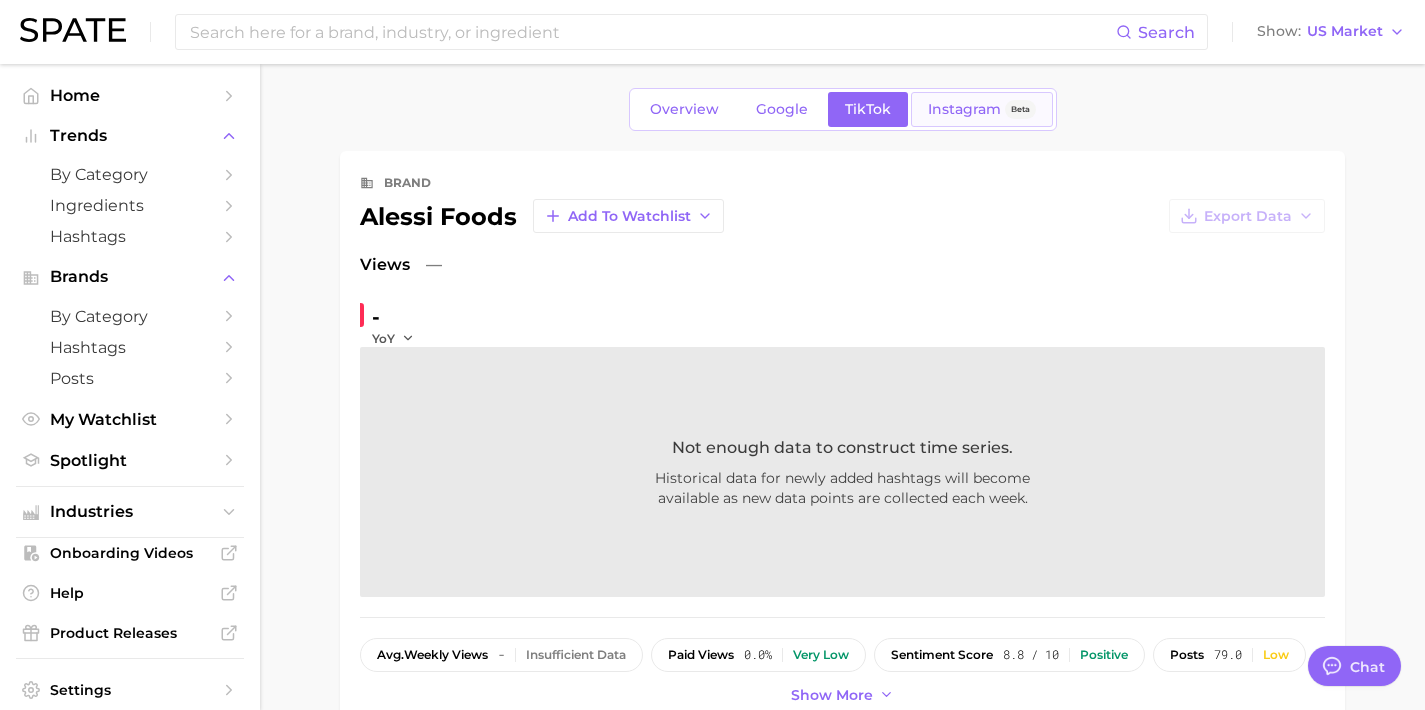 click on "Instagram" at bounding box center [964, 109] 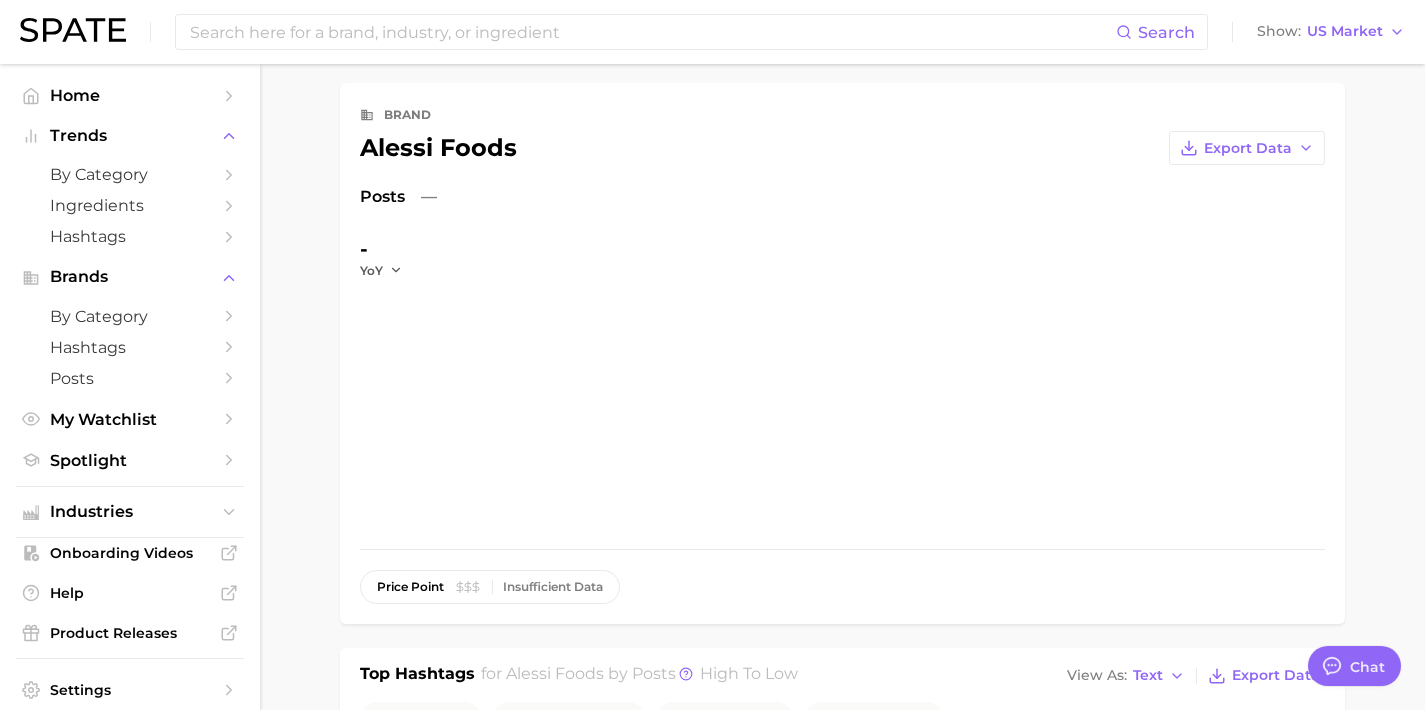 scroll, scrollTop: 234, scrollLeft: 0, axis: vertical 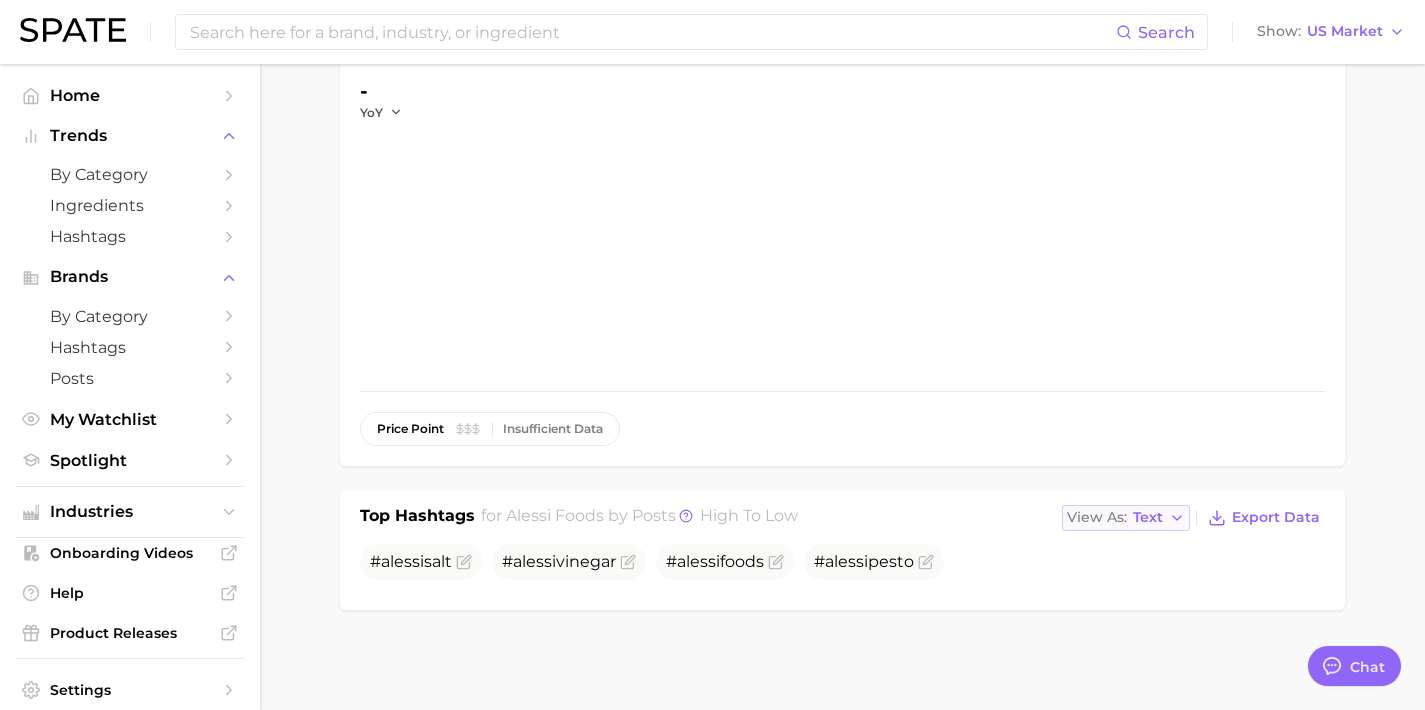 click on "View As Text" at bounding box center (1126, 518) 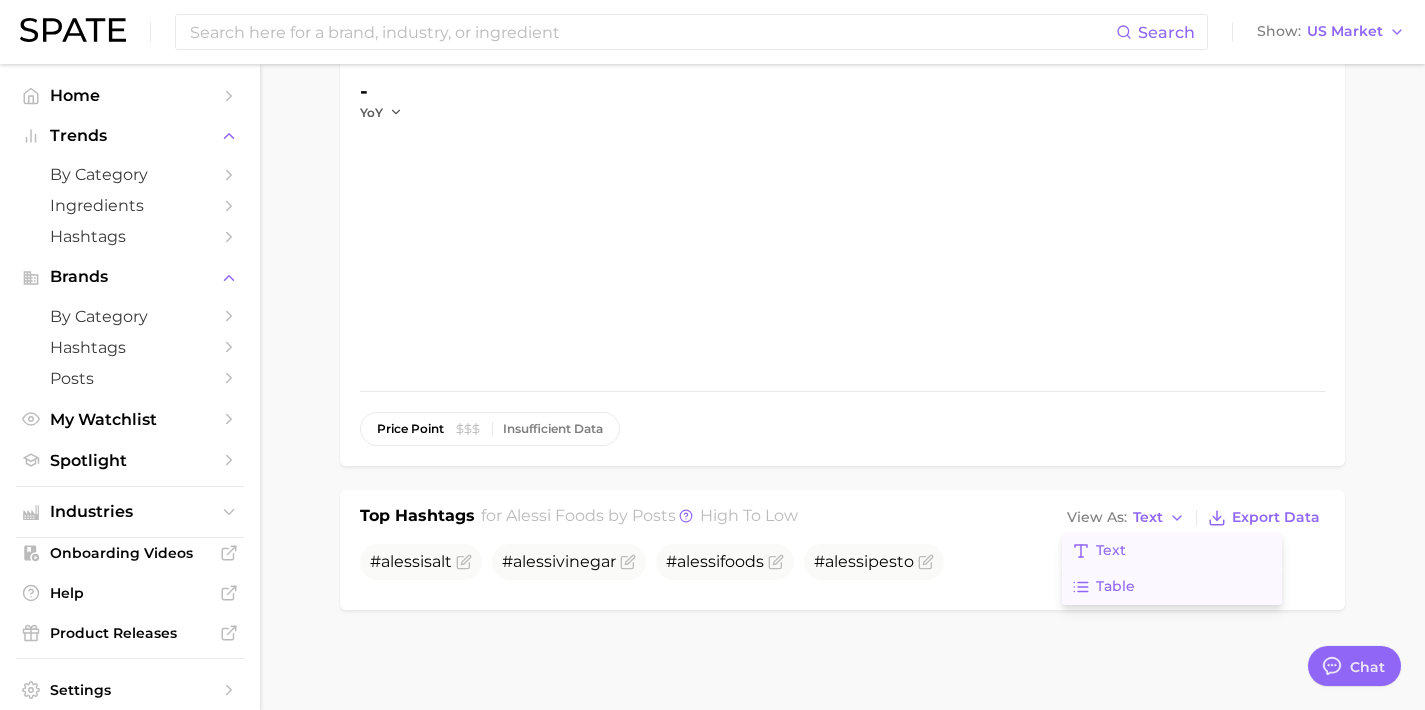 click on "Table" at bounding box center [1172, 587] 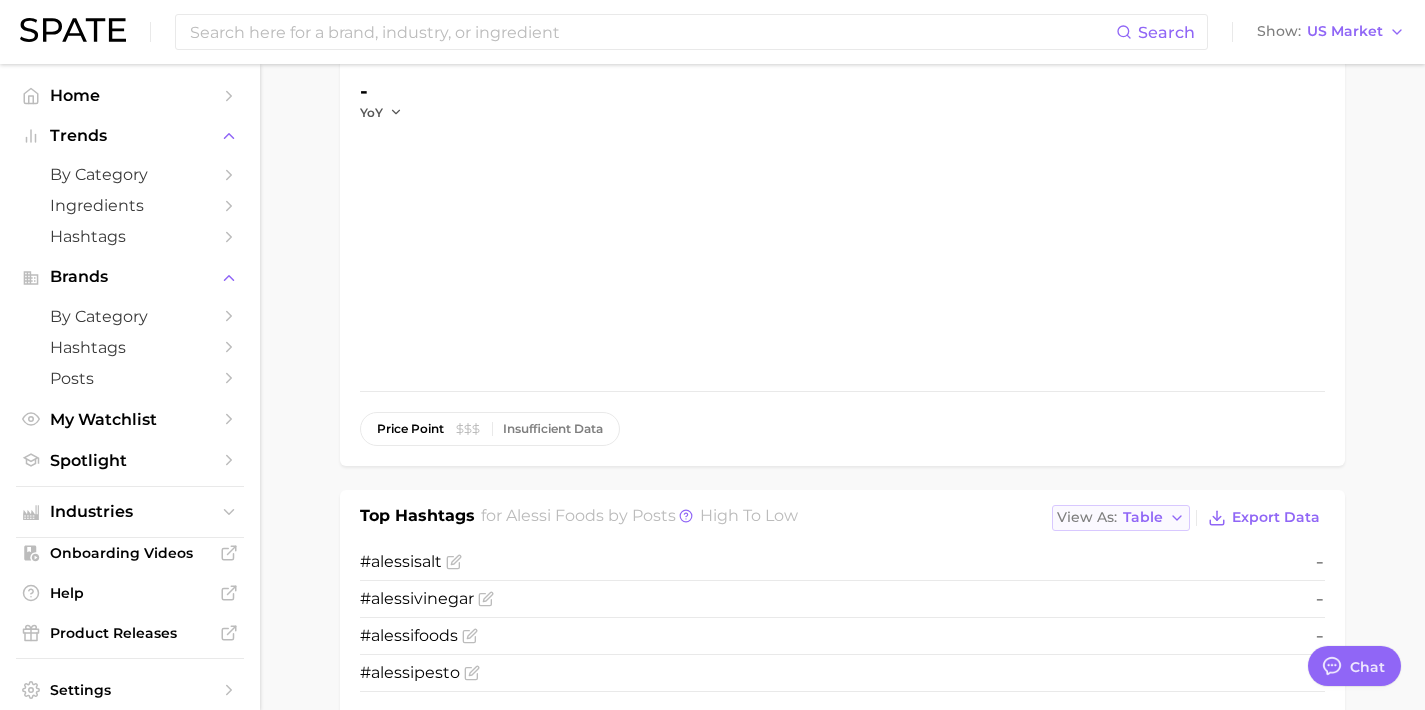 click on "View As Table" at bounding box center (1121, 518) 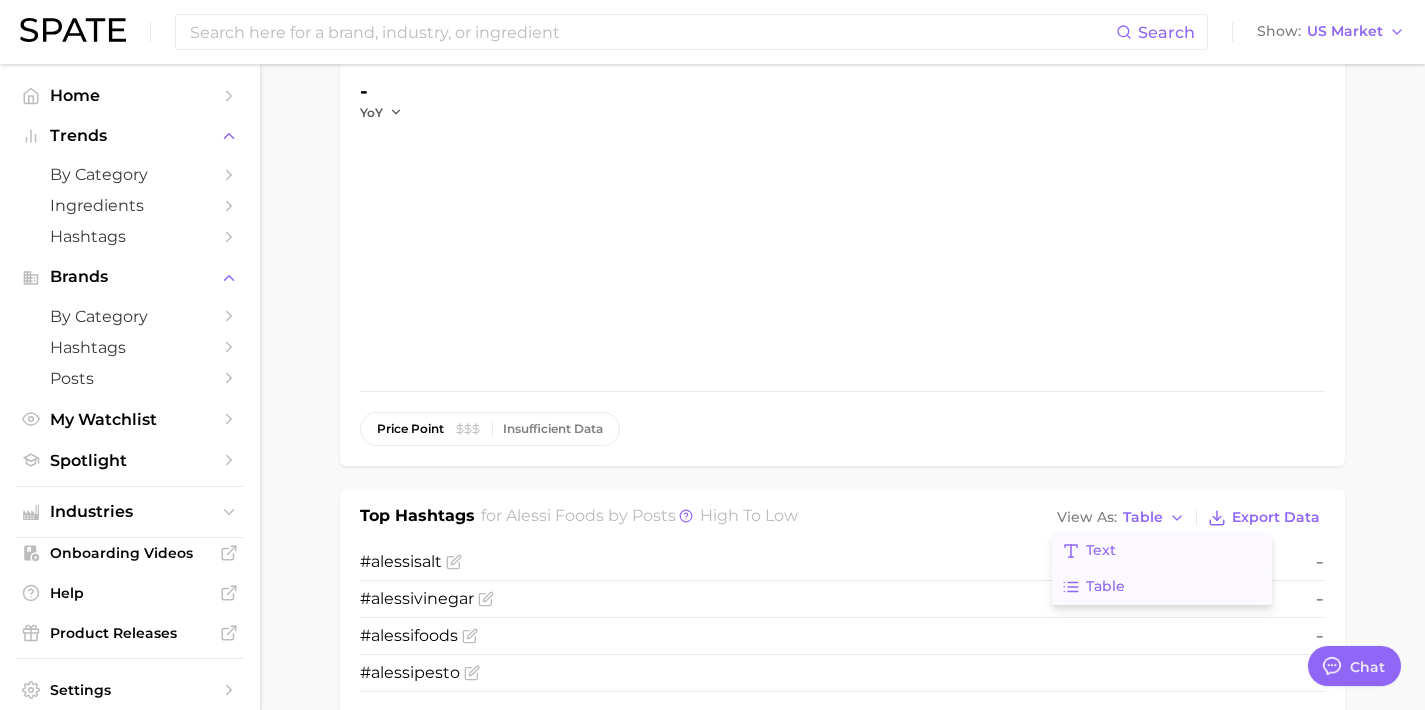 click on "Text" at bounding box center [1162, 551] 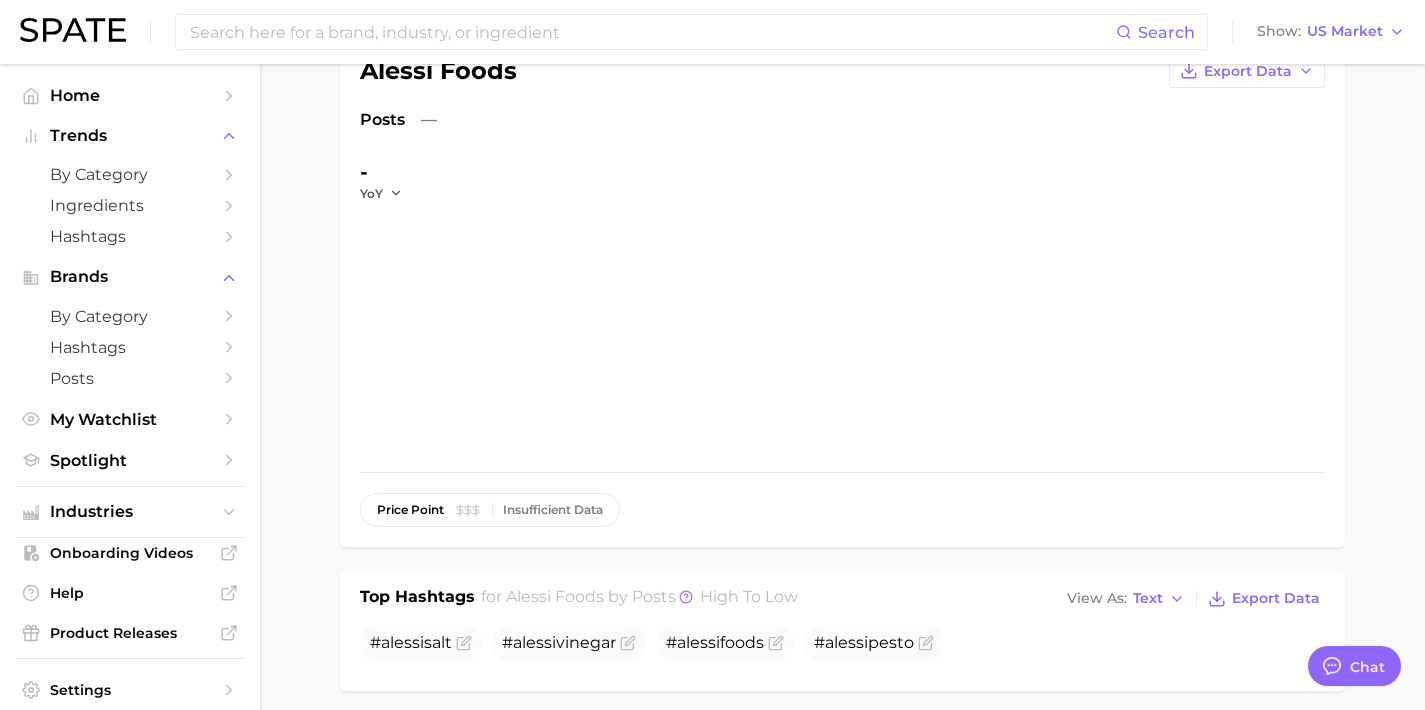 scroll, scrollTop: 0, scrollLeft: 0, axis: both 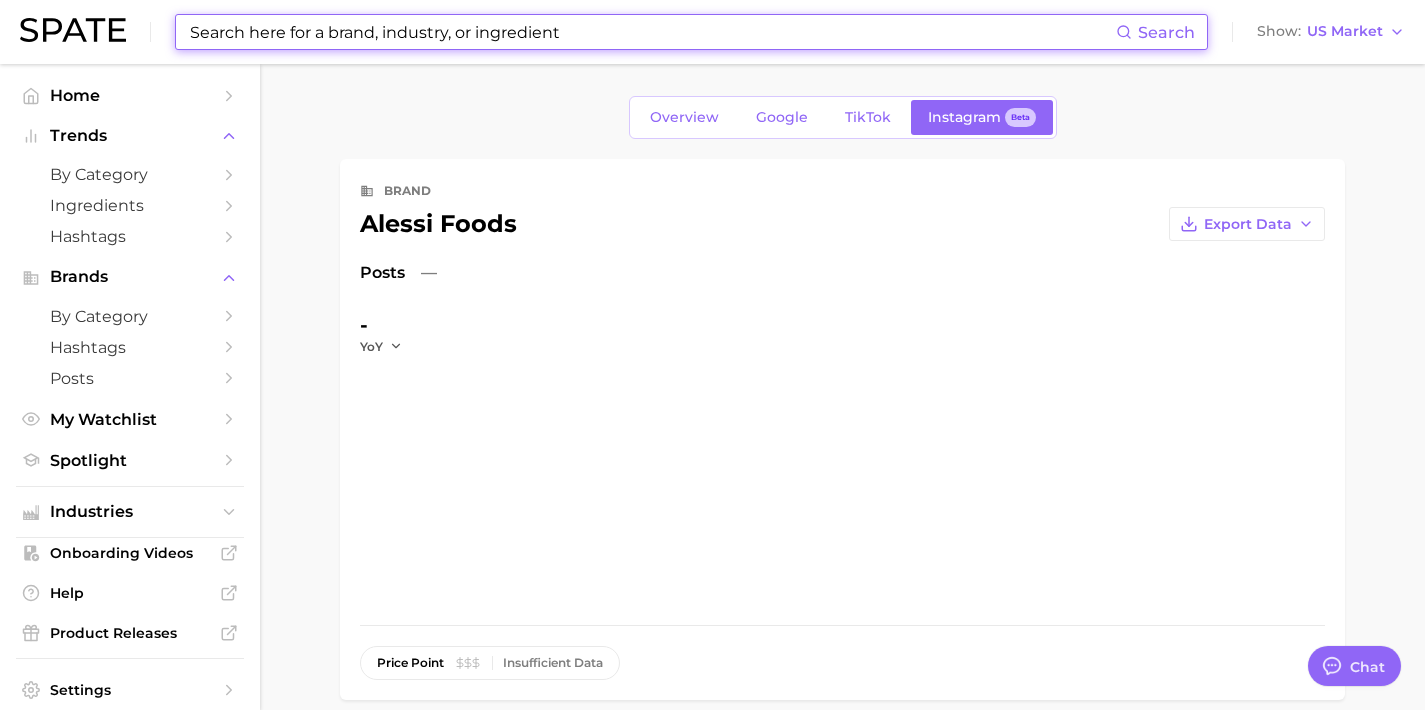 click at bounding box center (652, 32) 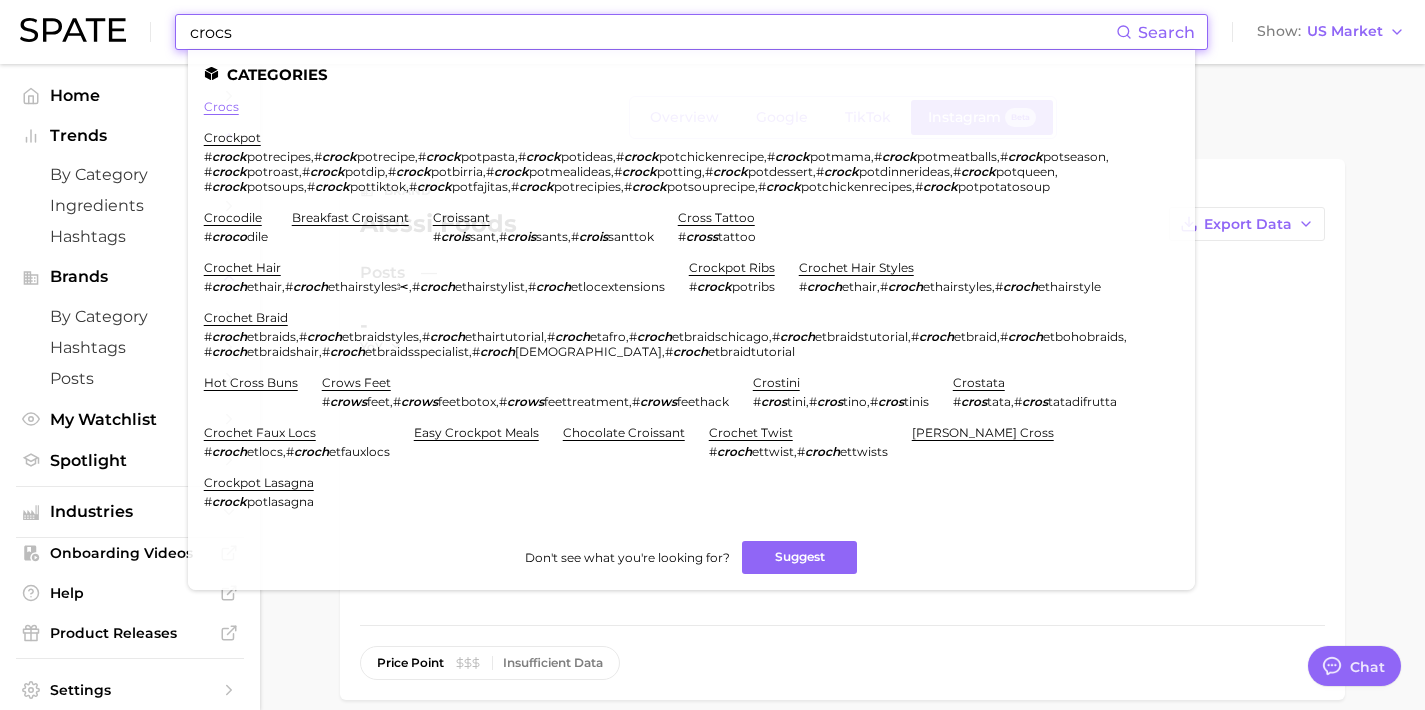 type on "crocs" 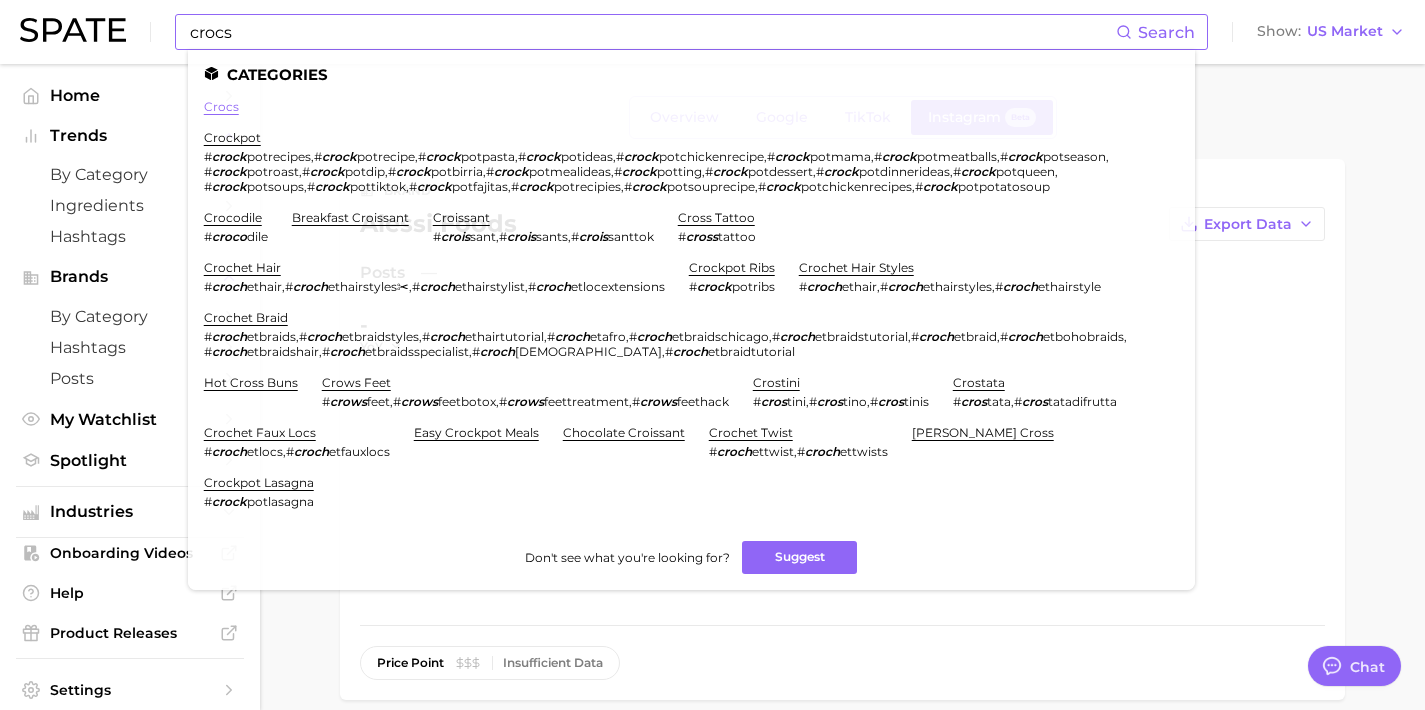 click on "crocs" at bounding box center [221, 106] 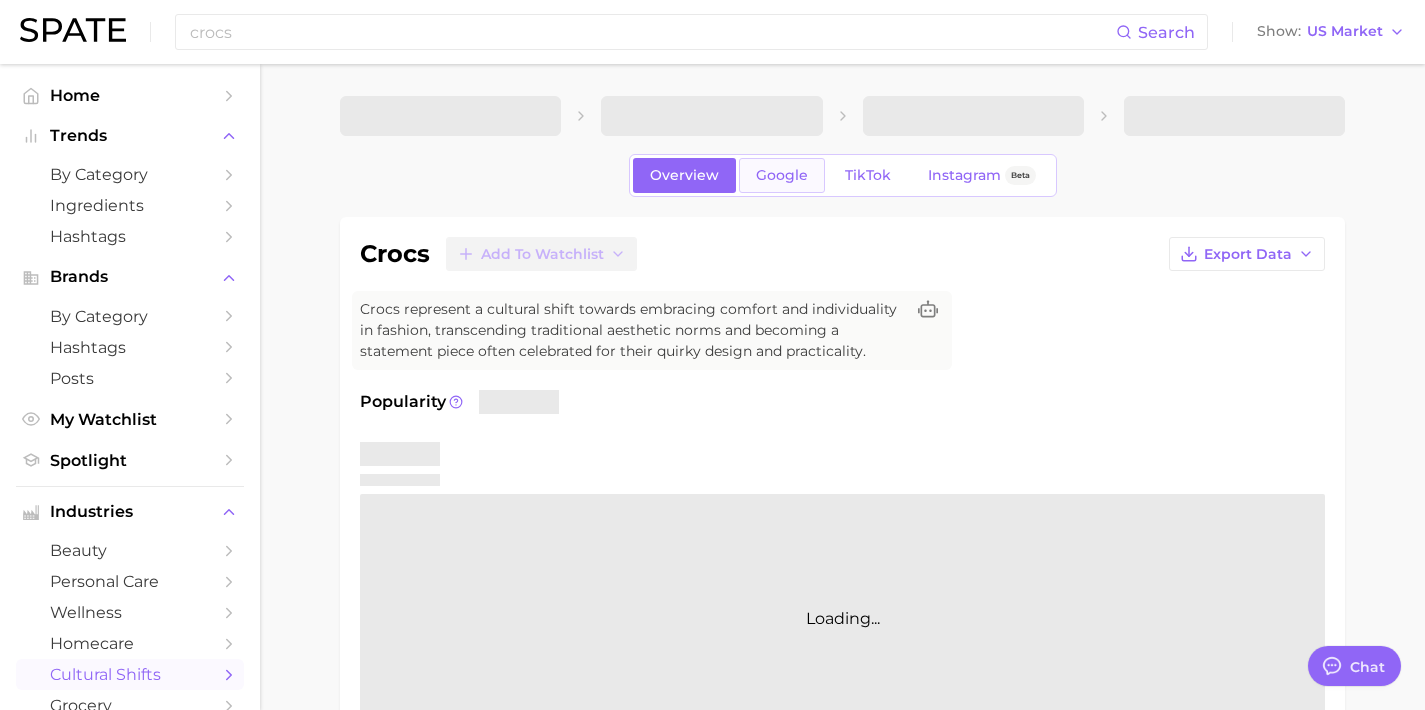 click on "Google" at bounding box center [782, 175] 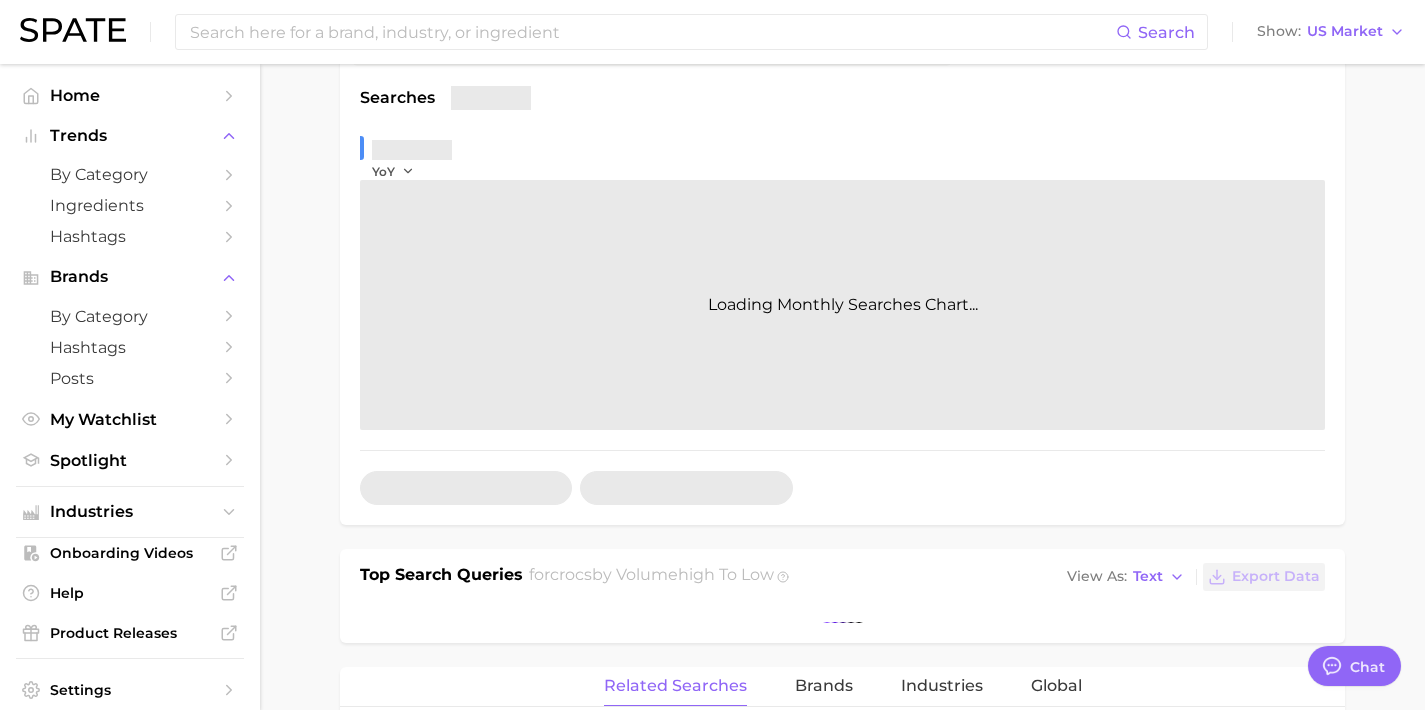 scroll, scrollTop: 572, scrollLeft: 0, axis: vertical 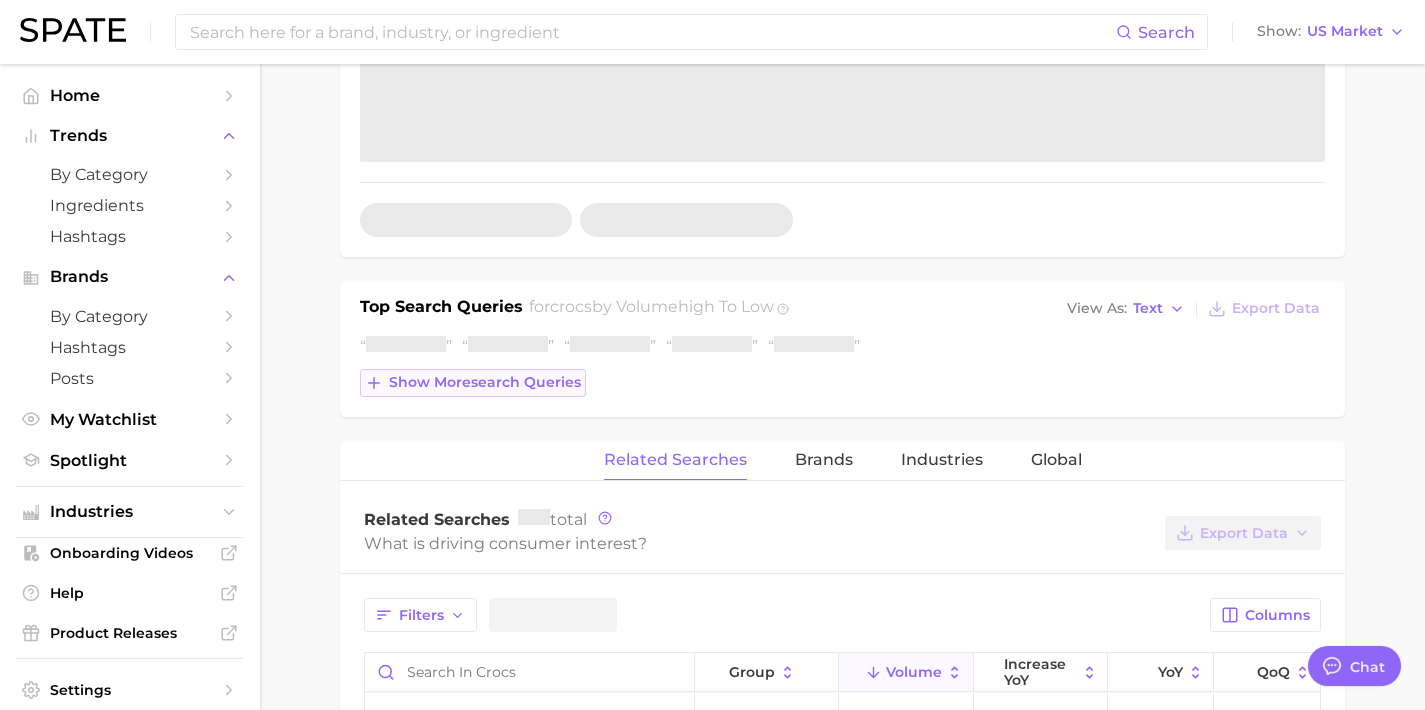 click on "Show more  search queries" at bounding box center [473, 383] 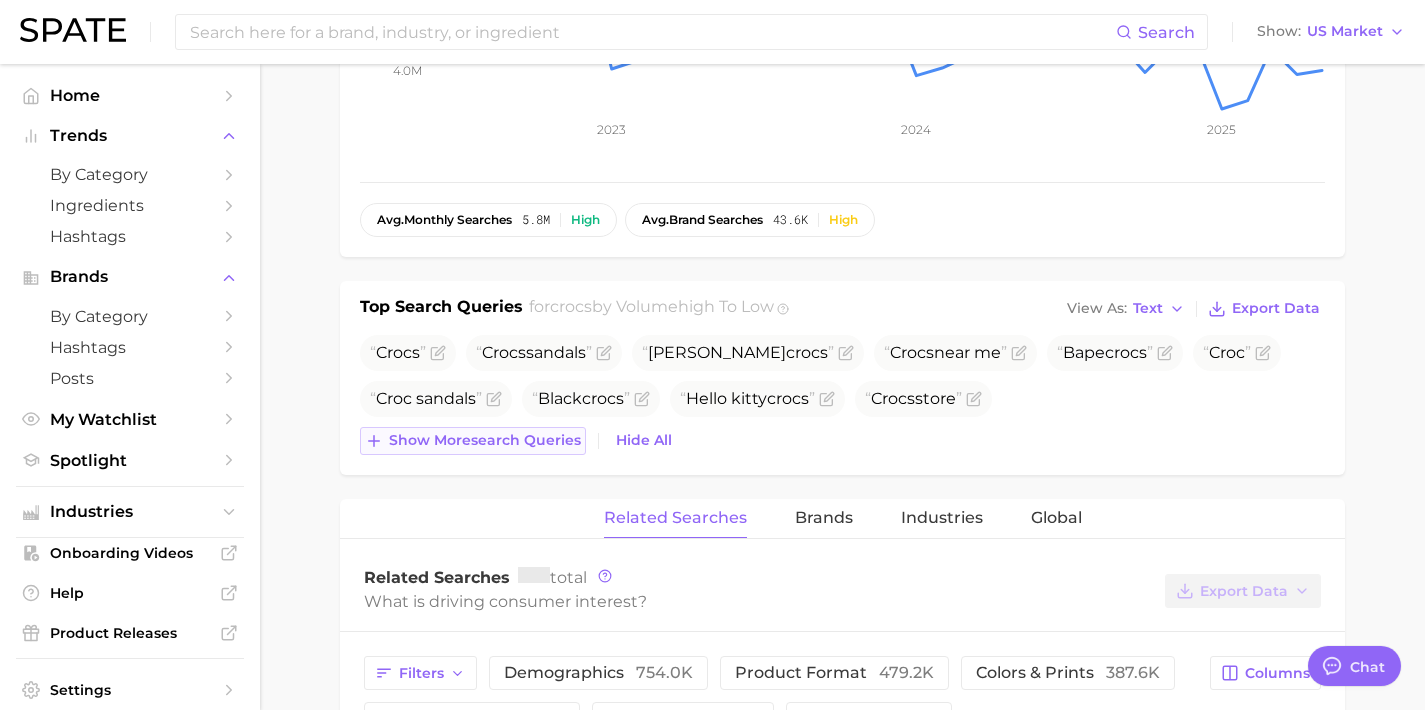click on "Show more  search queries" at bounding box center [485, 440] 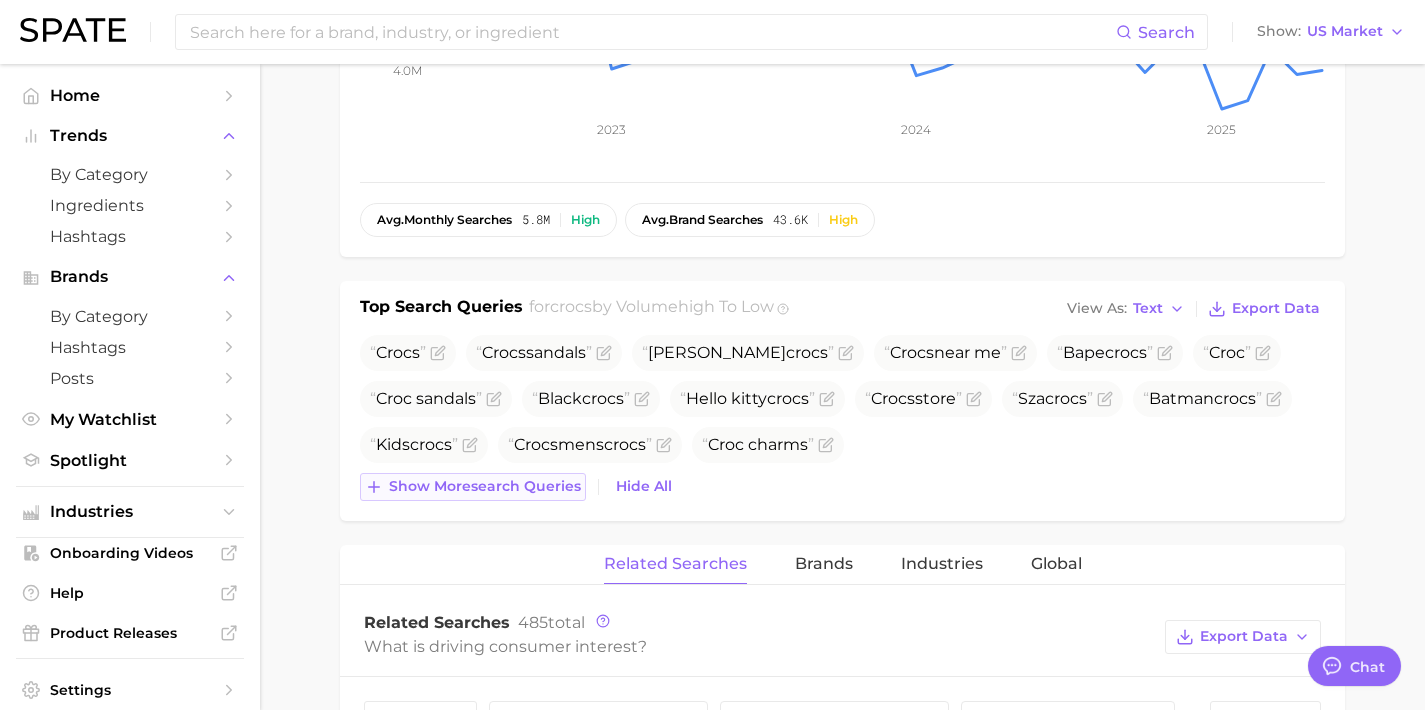 click on "Show more  search queries" at bounding box center [485, 486] 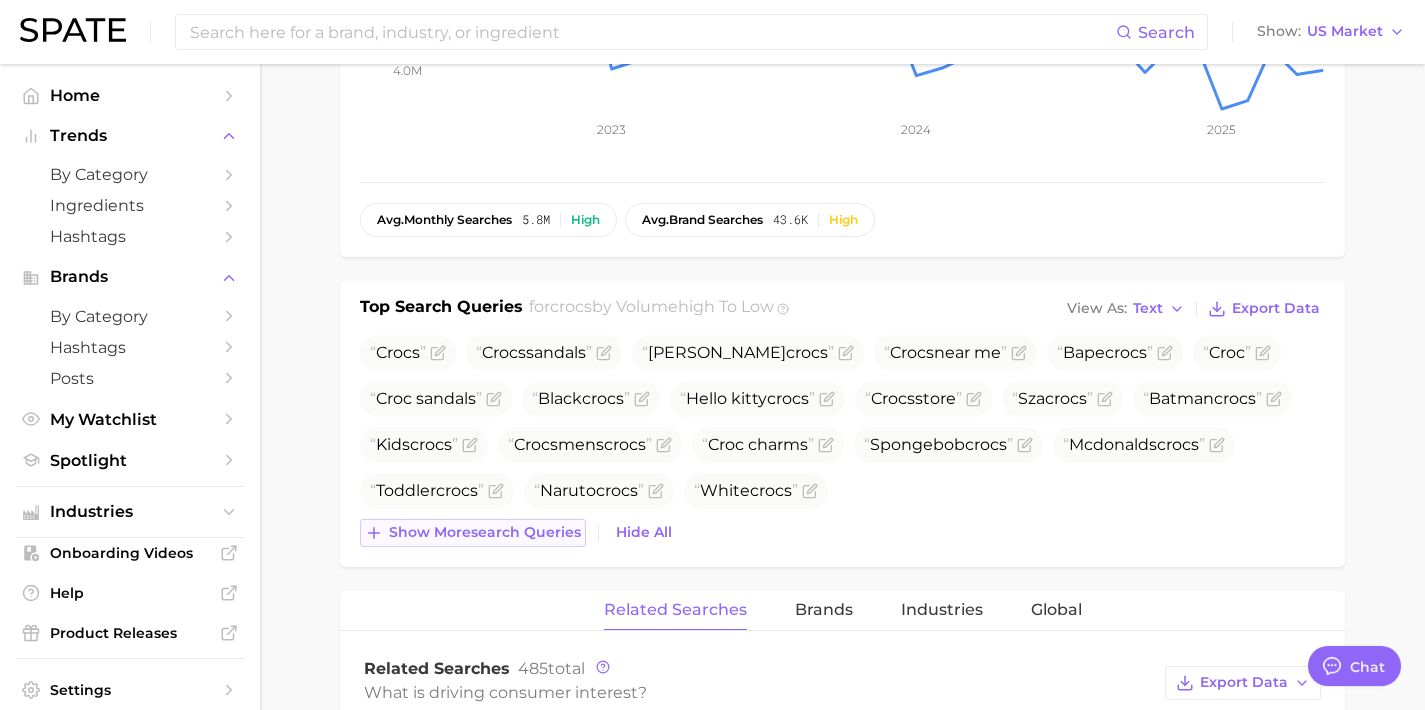 click on "Show more  search queries" at bounding box center [473, 533] 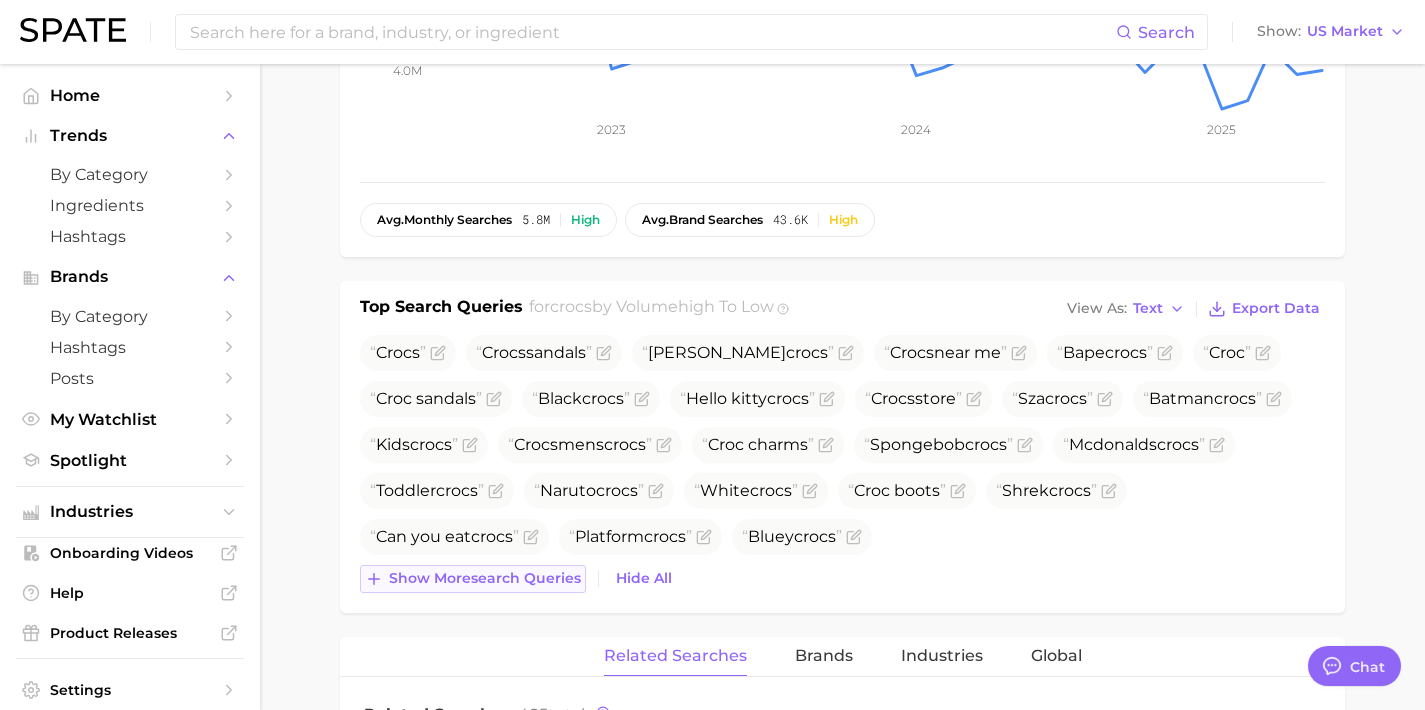 click on "Show more  search queries" at bounding box center (485, 578) 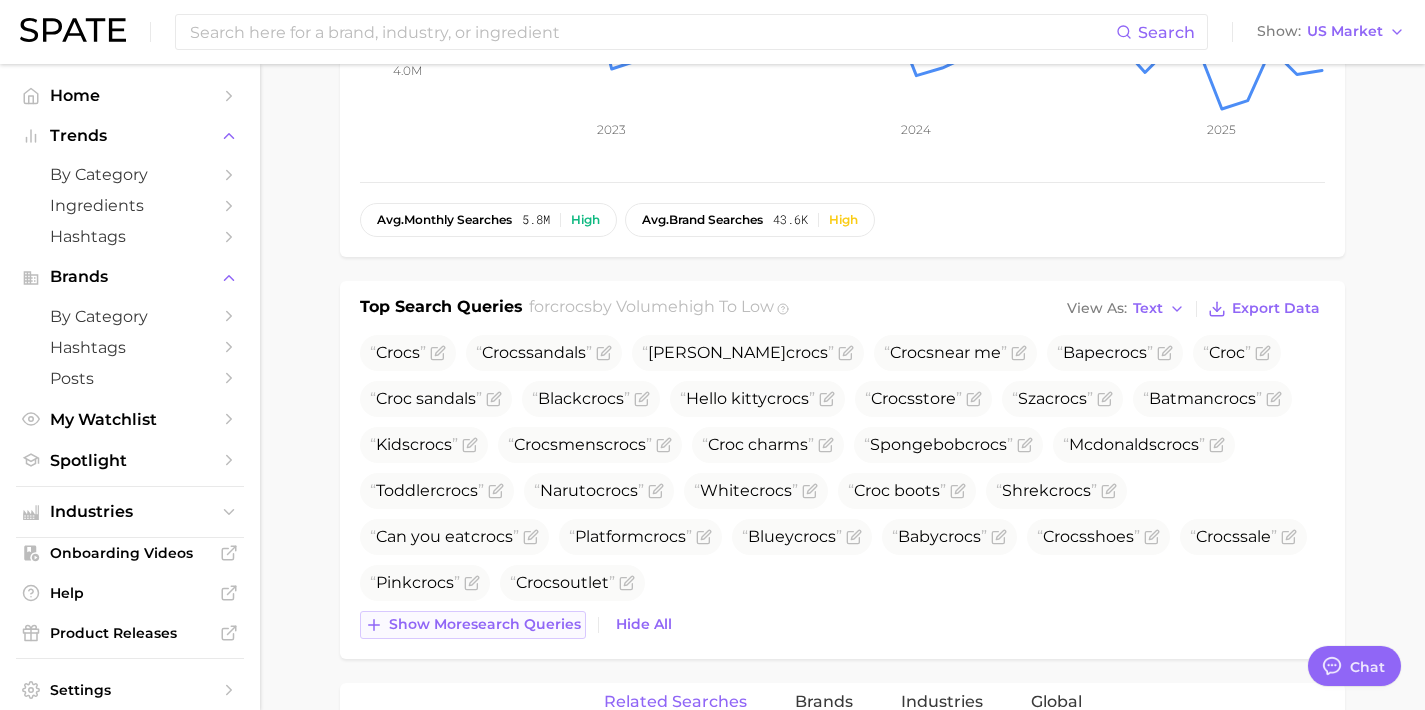 click on "Show more  search queries" at bounding box center [473, 625] 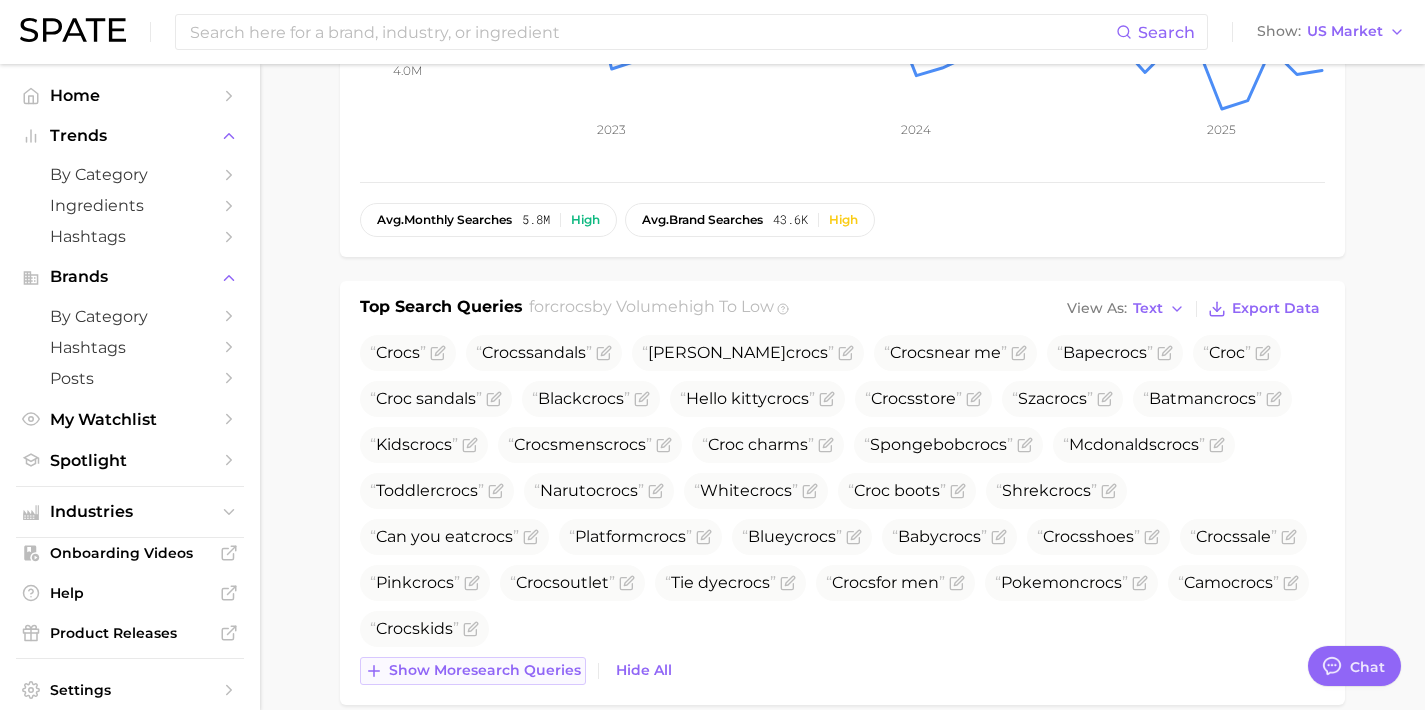 click on "Show more  search queries" at bounding box center (473, 671) 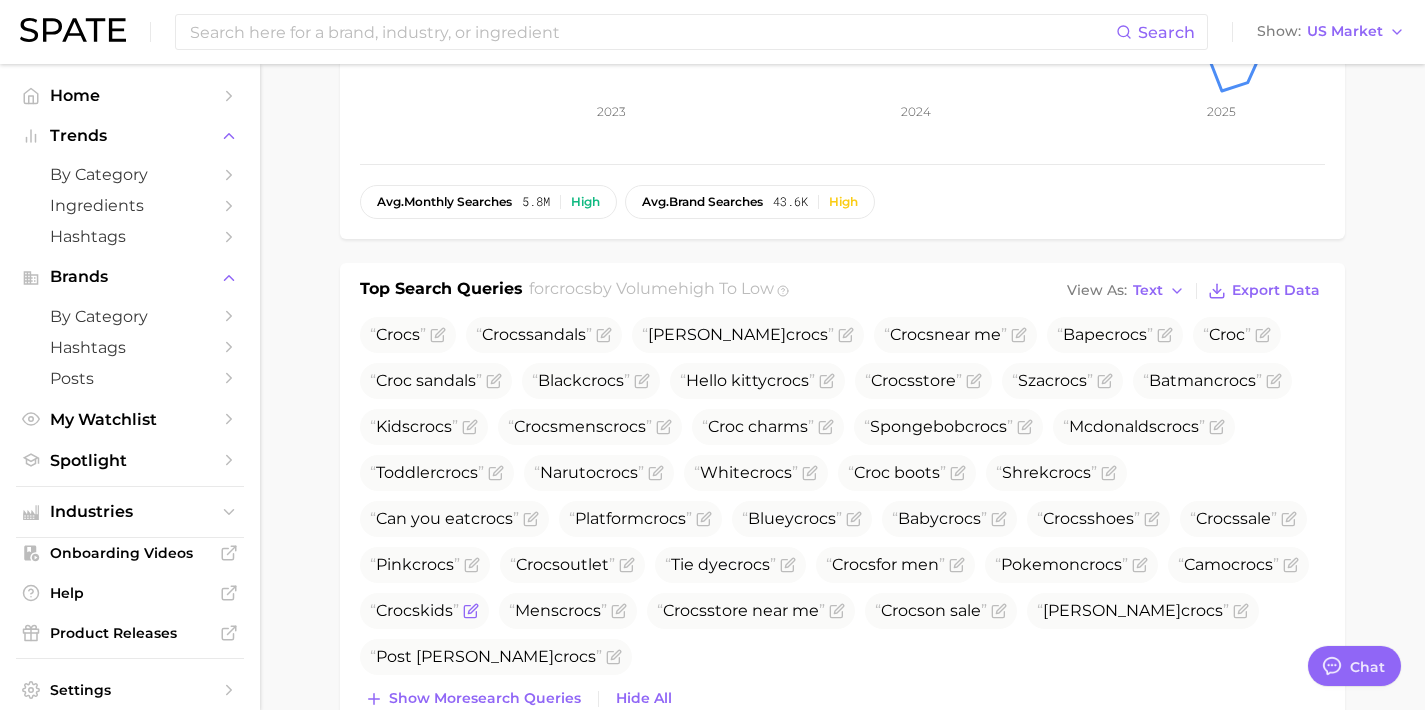 scroll, scrollTop: 601, scrollLeft: 0, axis: vertical 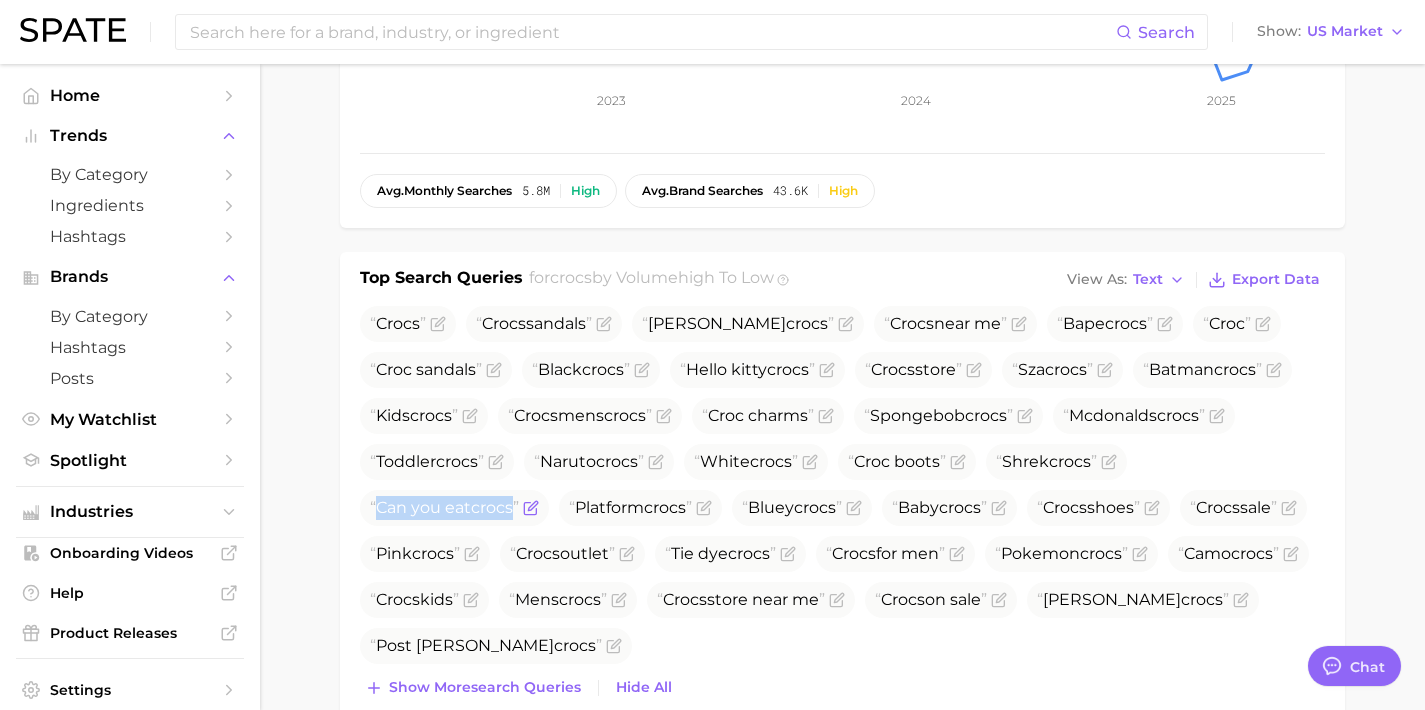 drag, startPoint x: 480, startPoint y: 507, endPoint x: 378, endPoint y: 509, distance: 102.01961 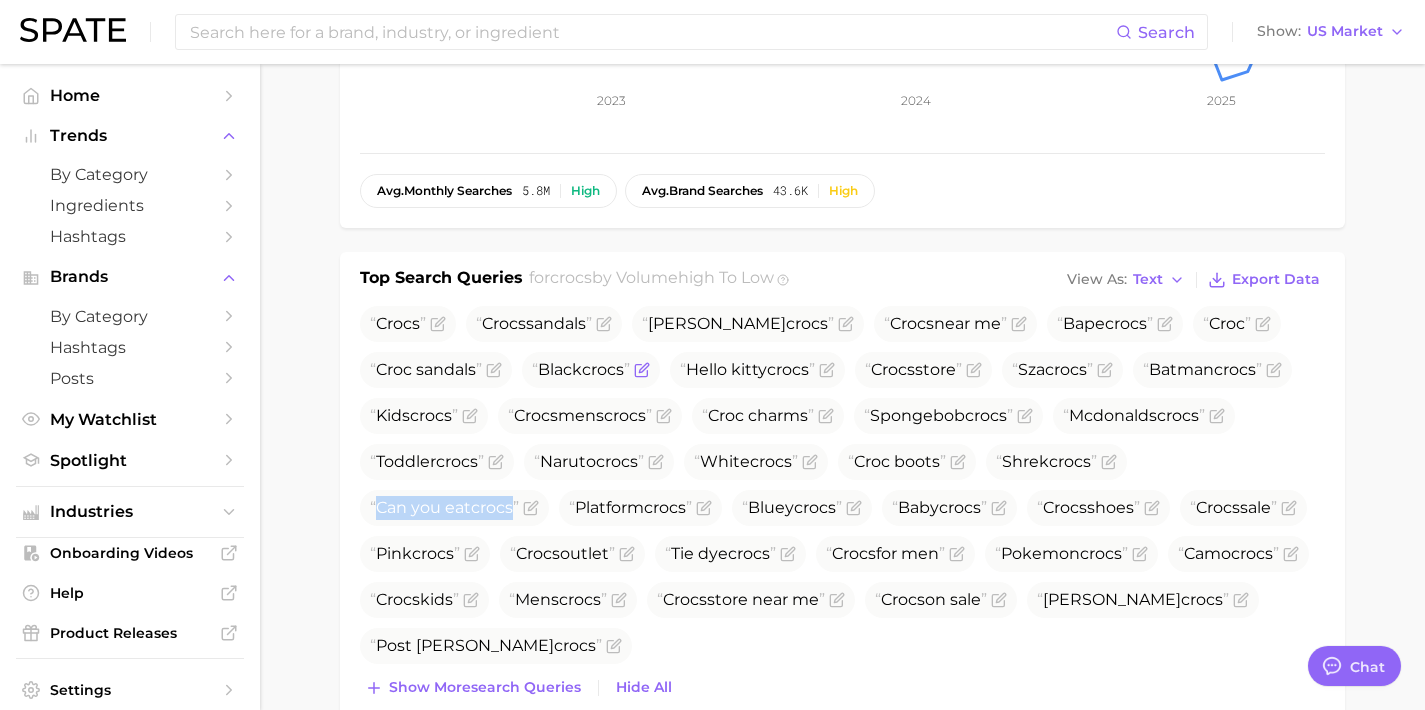 copy on "Can you eat  crocs" 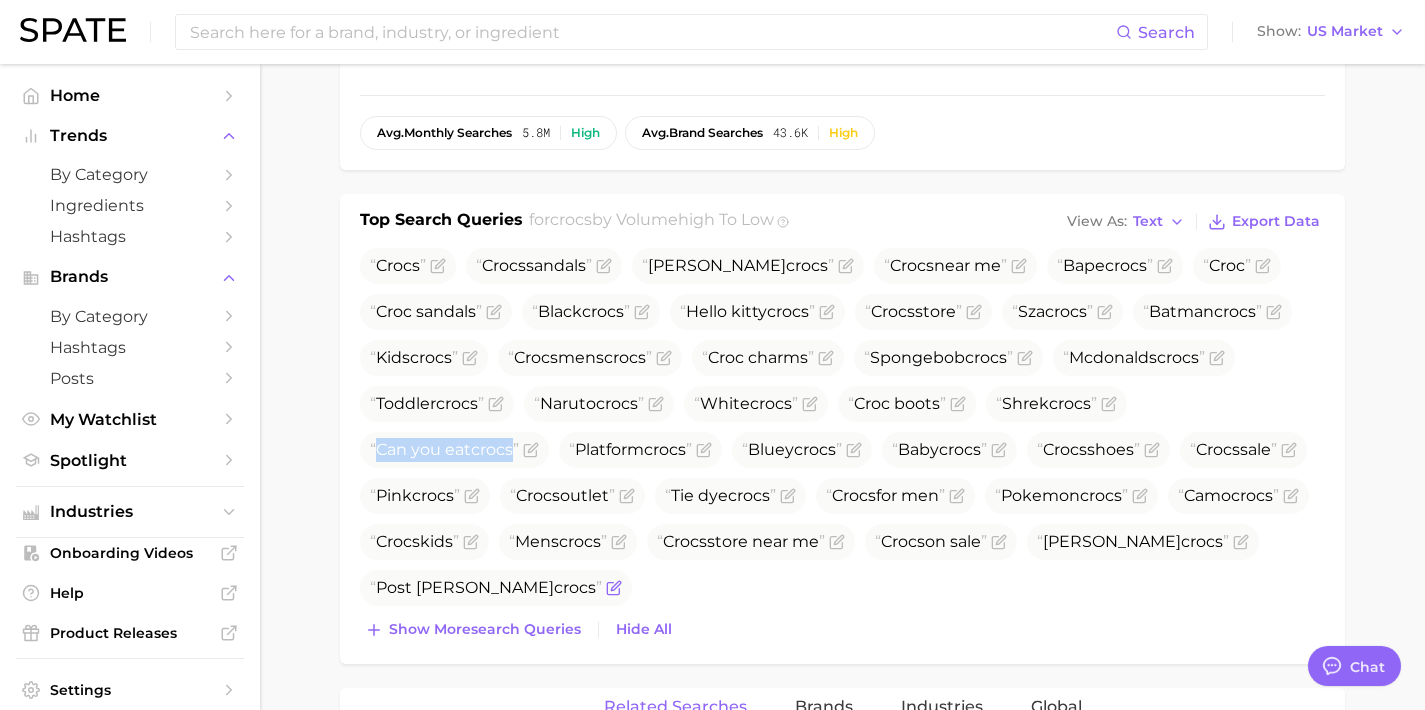 scroll, scrollTop: 822, scrollLeft: 0, axis: vertical 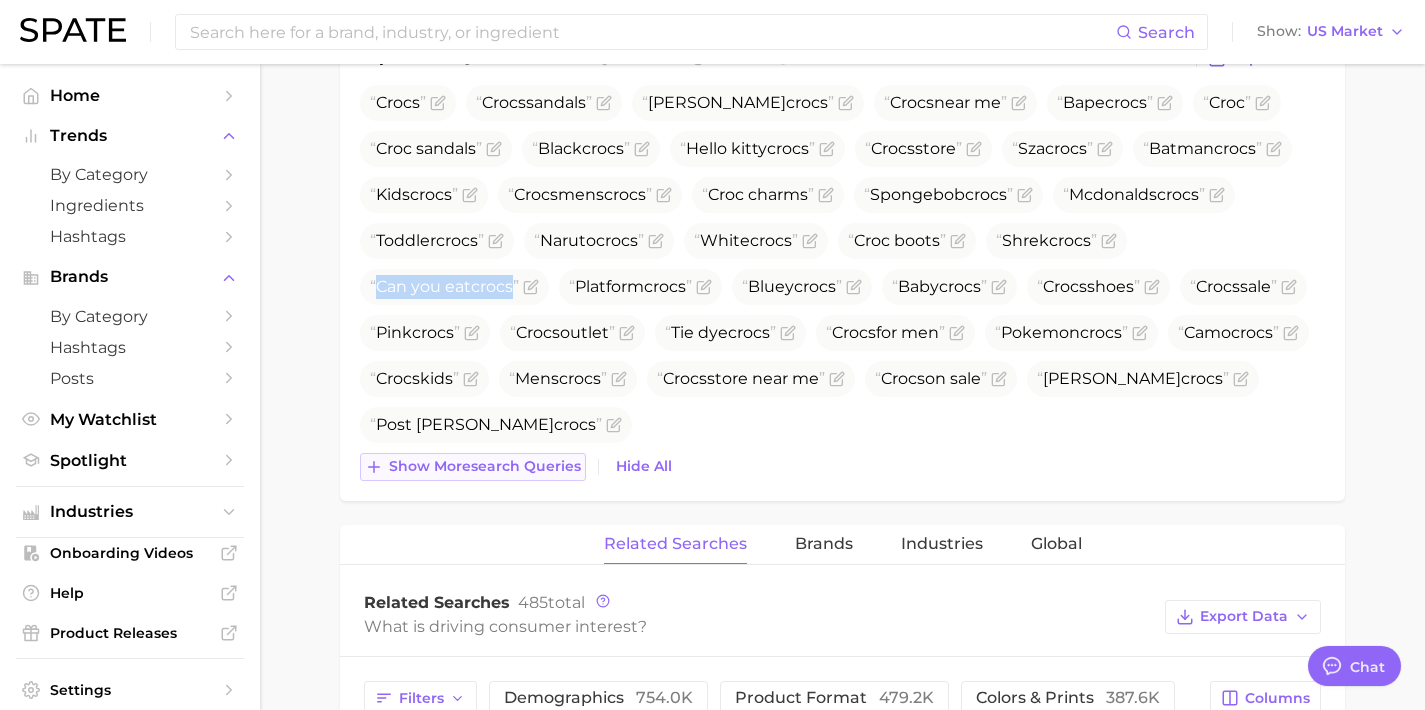 click on "Show more  search queries" at bounding box center (485, 466) 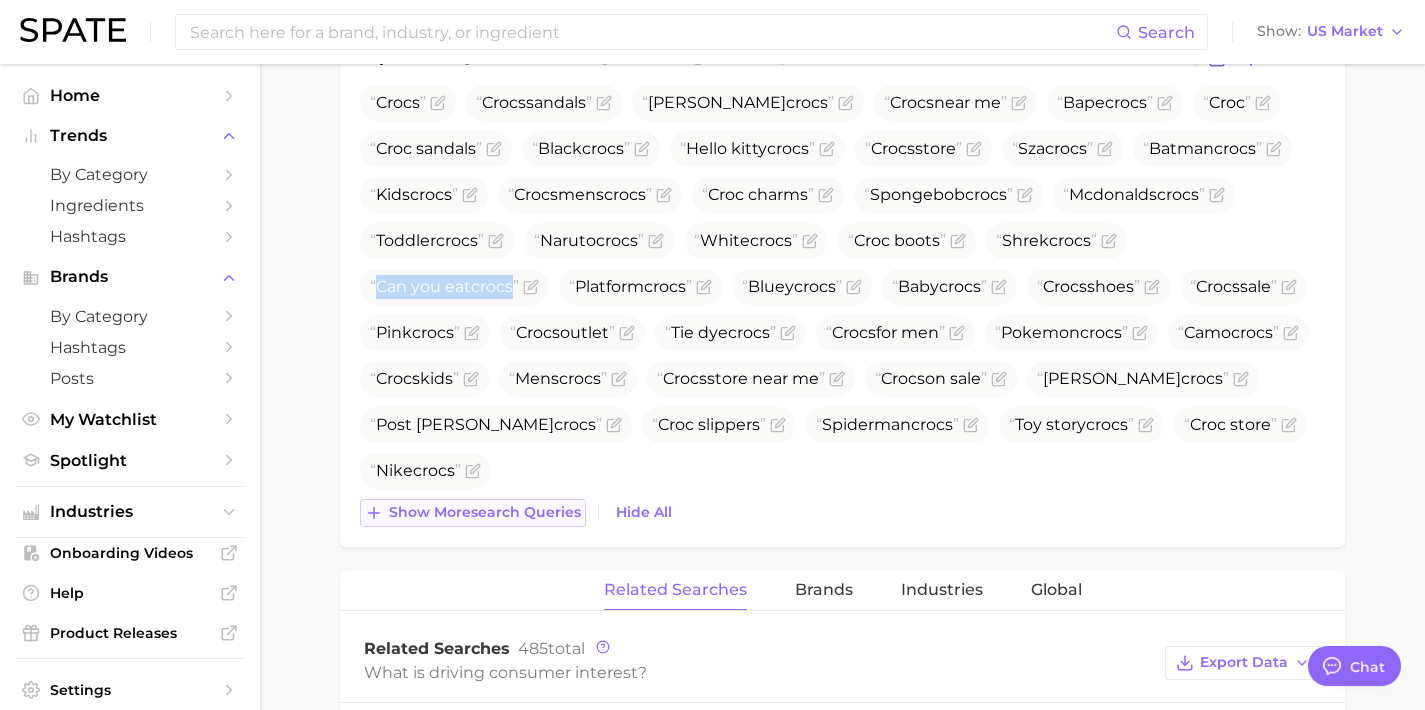 click on "Show more  search queries" at bounding box center [473, 513] 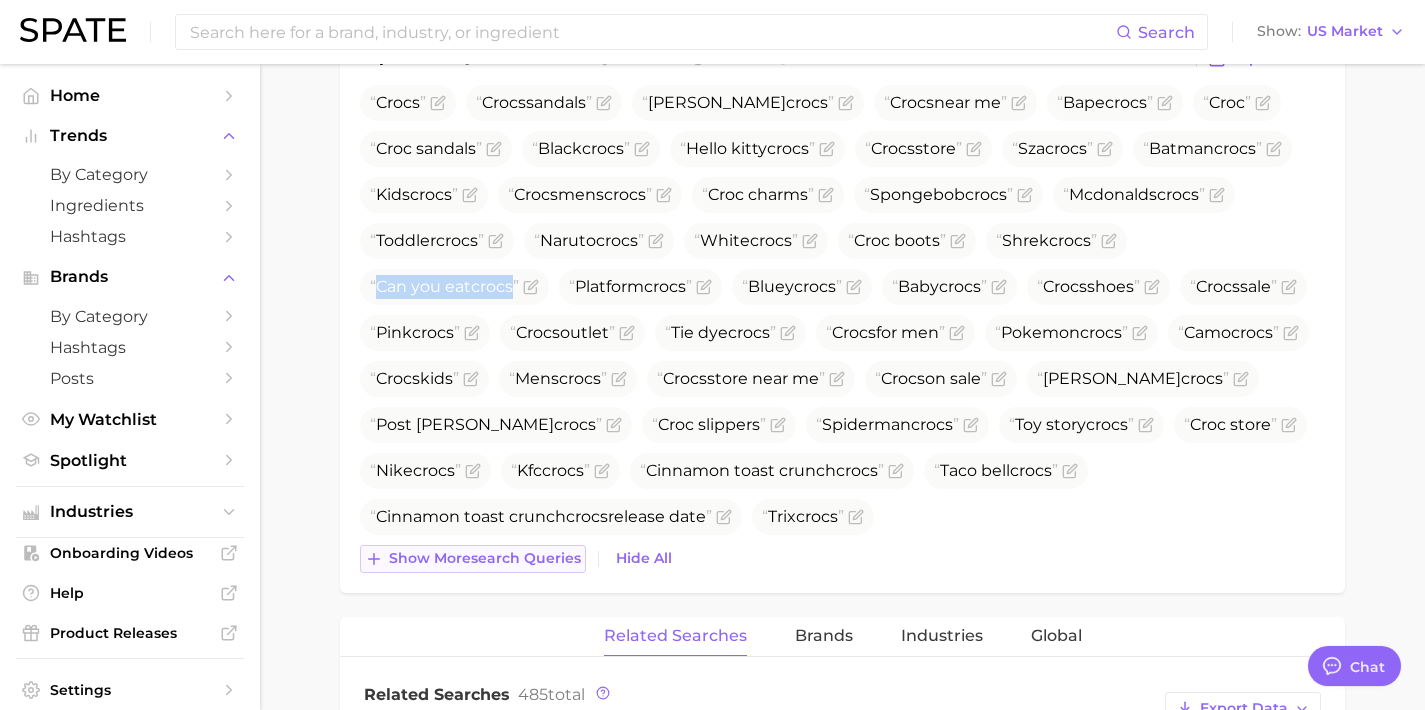 click on "Show more  search queries" at bounding box center (485, 558) 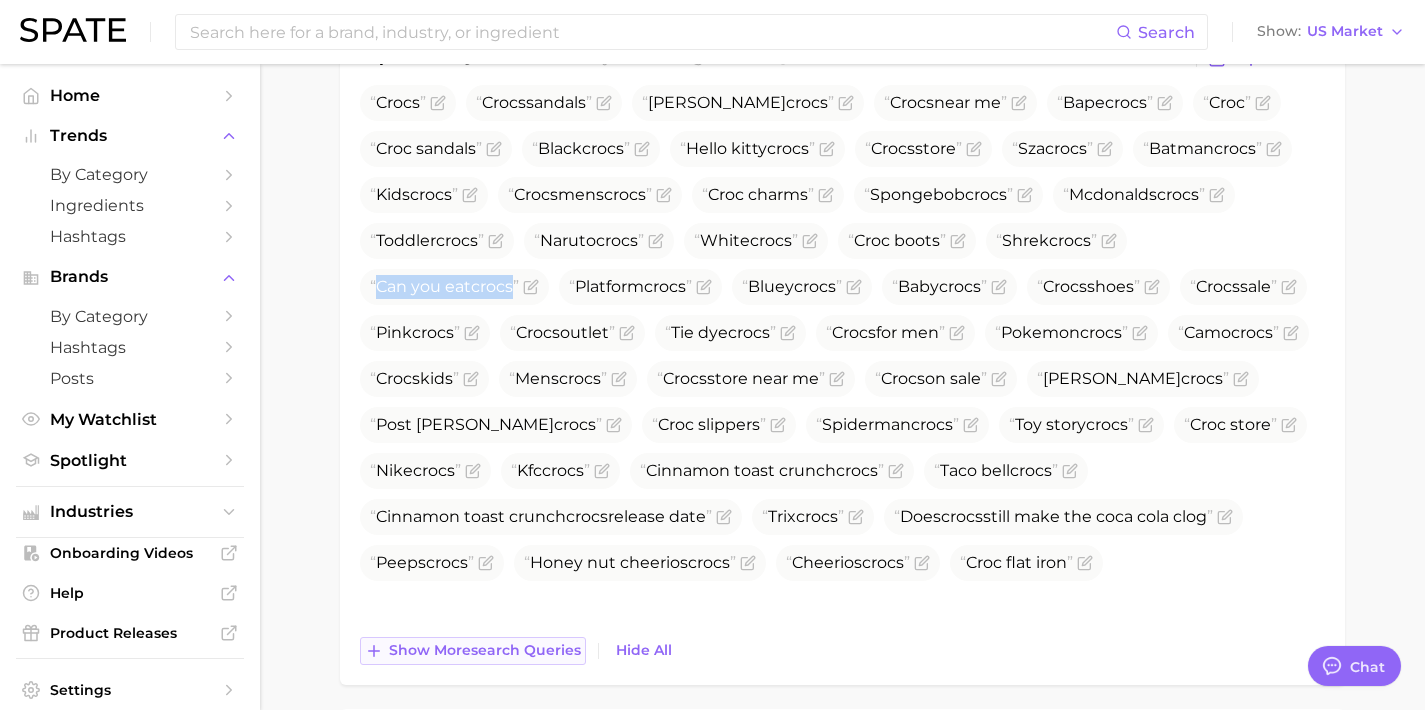 click on "Show more  search queries" at bounding box center (485, 650) 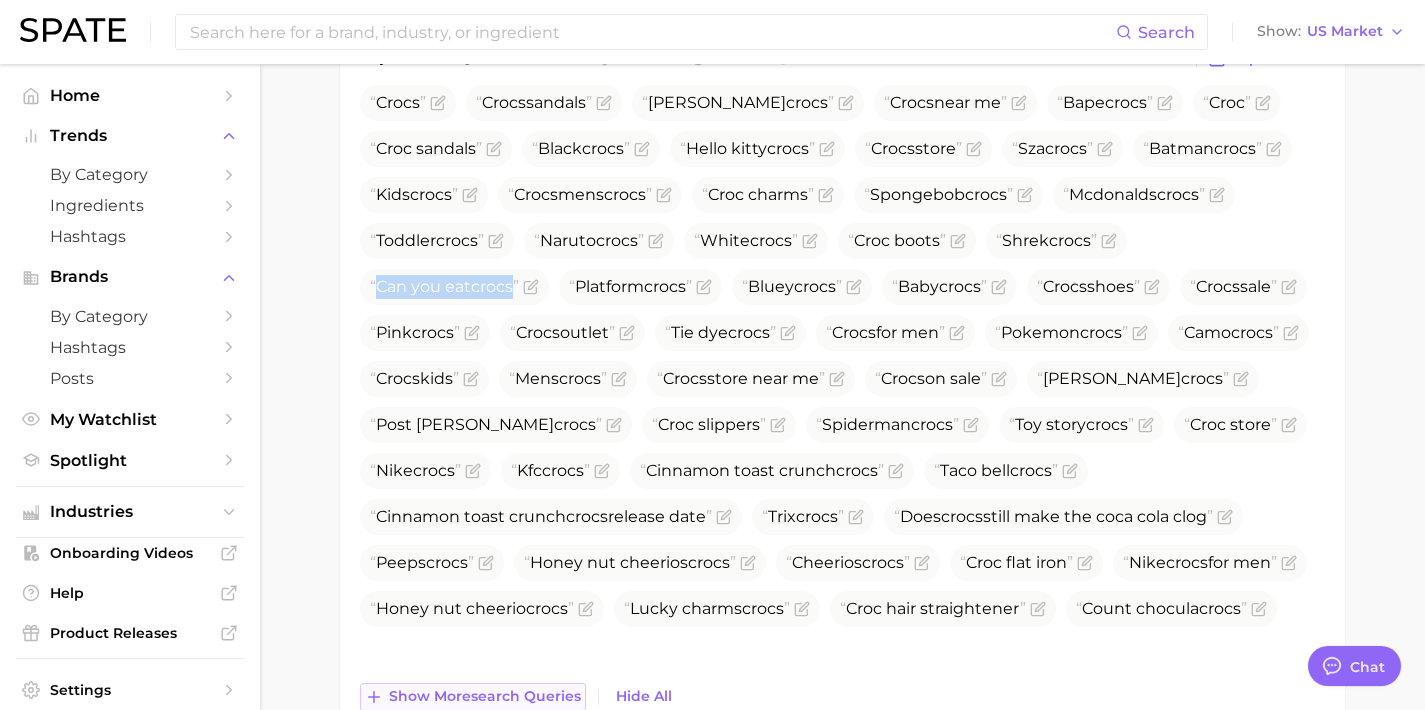 click on "Show more  search queries" at bounding box center (473, 697) 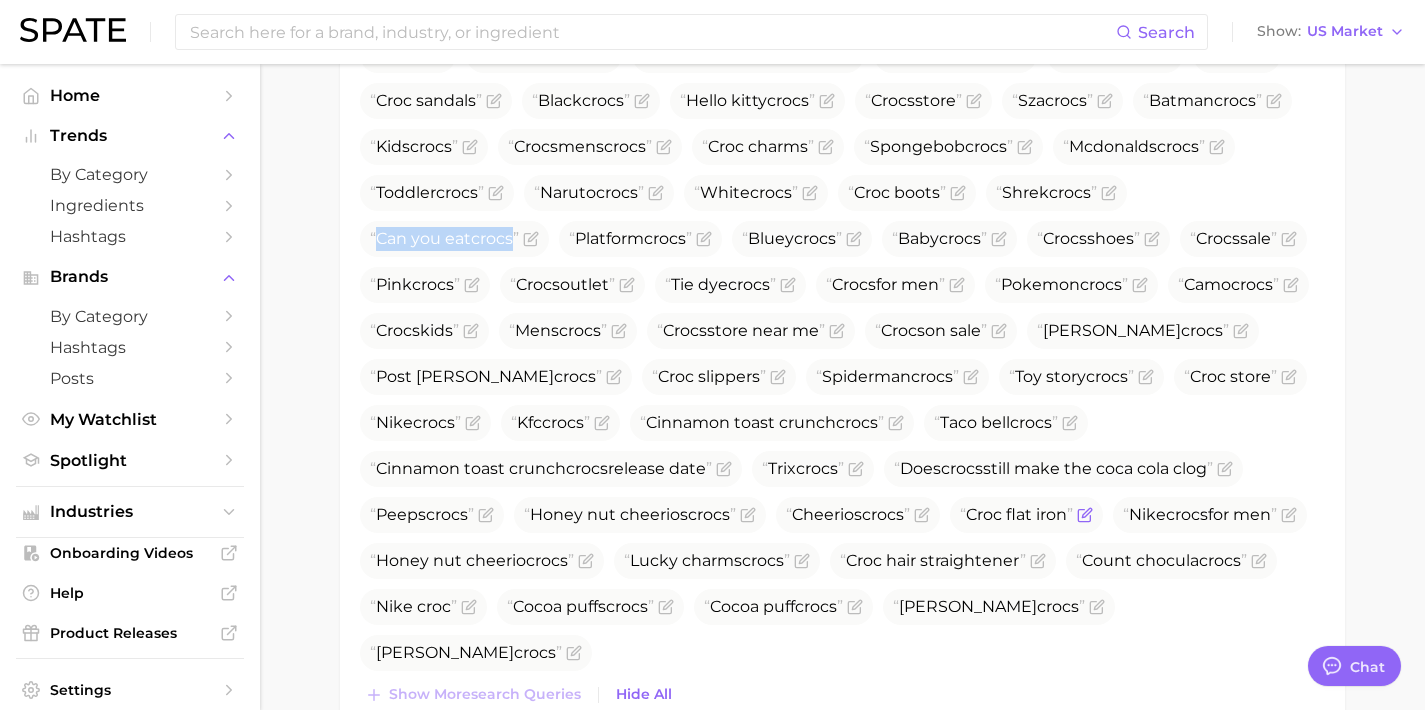 scroll, scrollTop: 937, scrollLeft: 0, axis: vertical 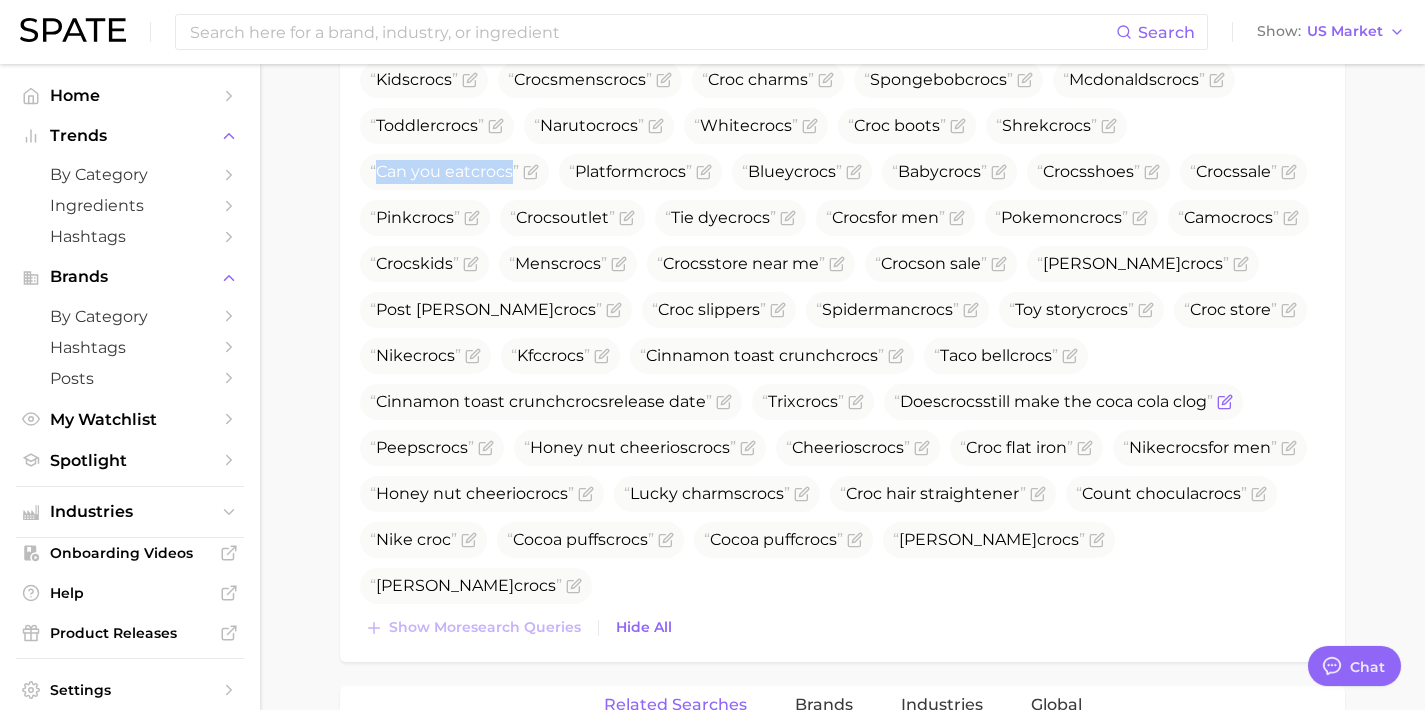 drag, startPoint x: 693, startPoint y: 451, endPoint x: 364, endPoint y: 454, distance: 329.01367 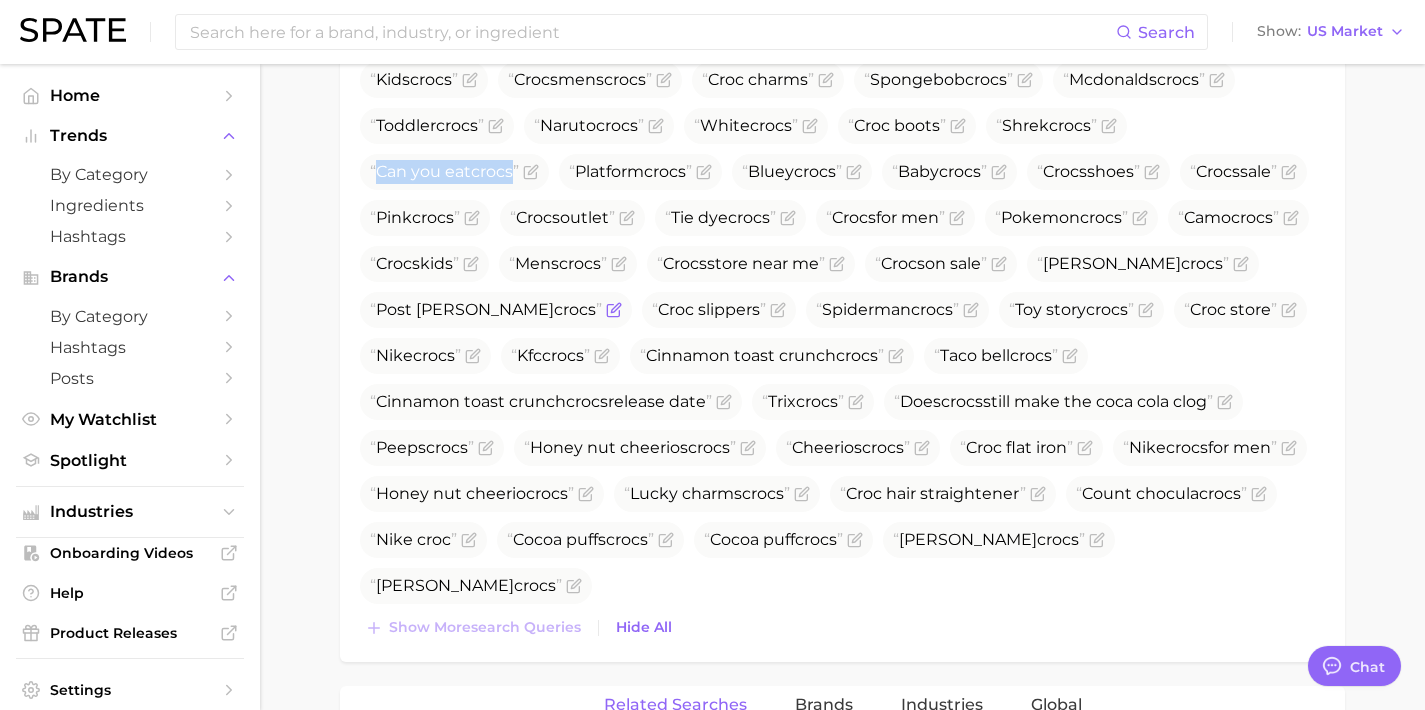copy on "Does  crocs  still make the coca cola clog" 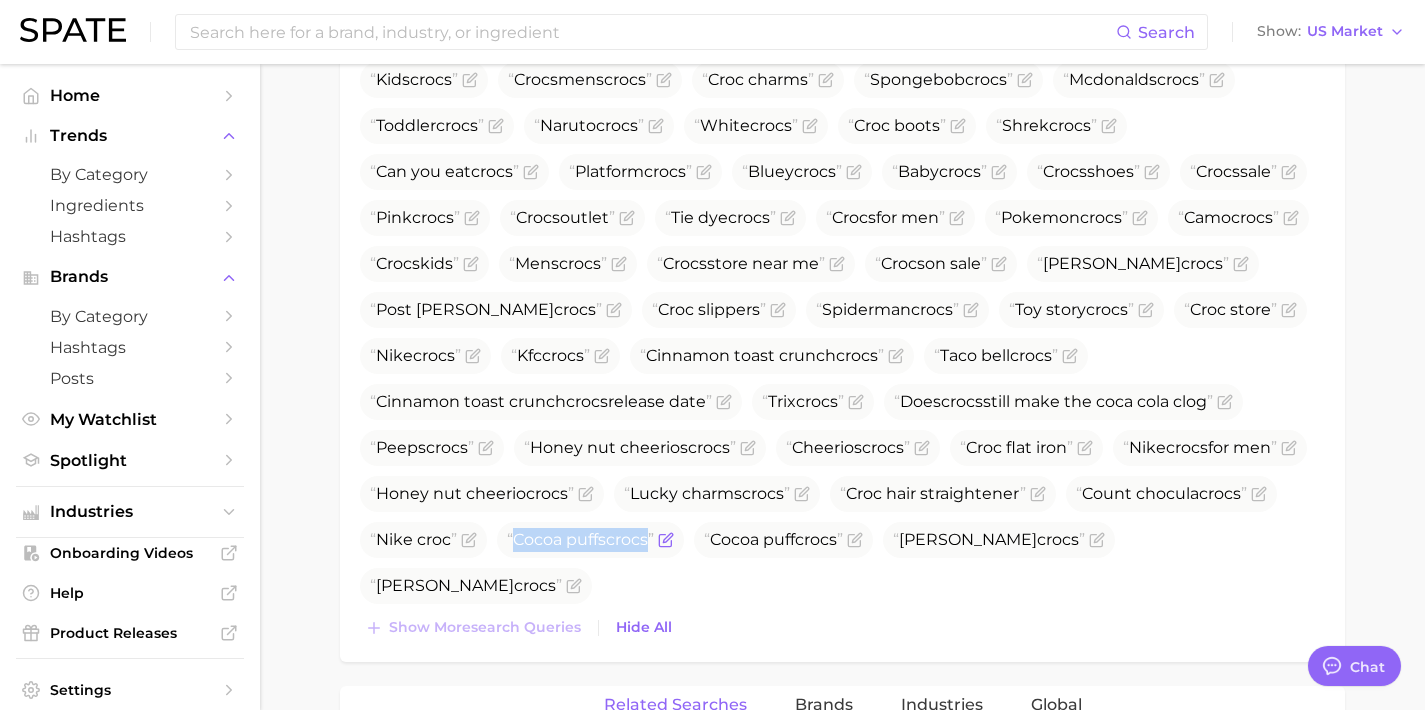 drag, startPoint x: 518, startPoint y: 586, endPoint x: 378, endPoint y: 588, distance: 140.01428 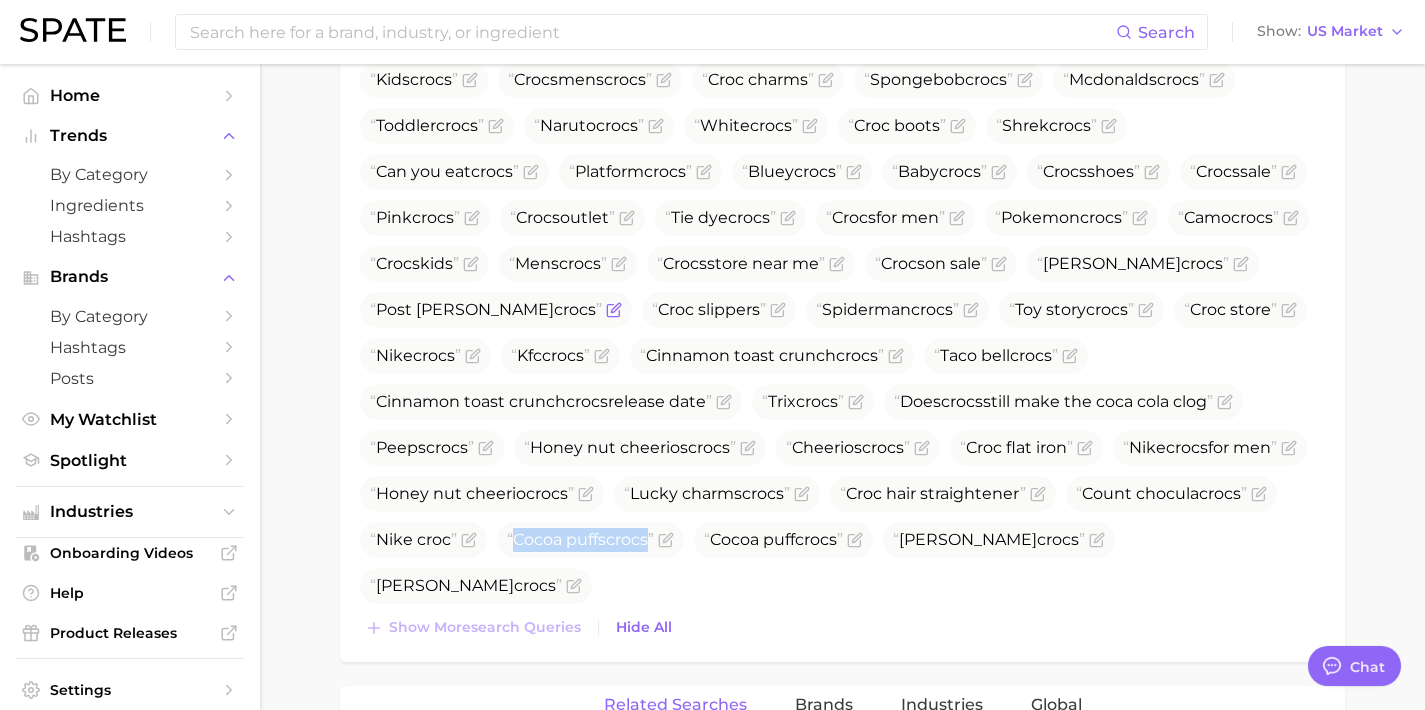 copy on "Cocoa puffs  crocs" 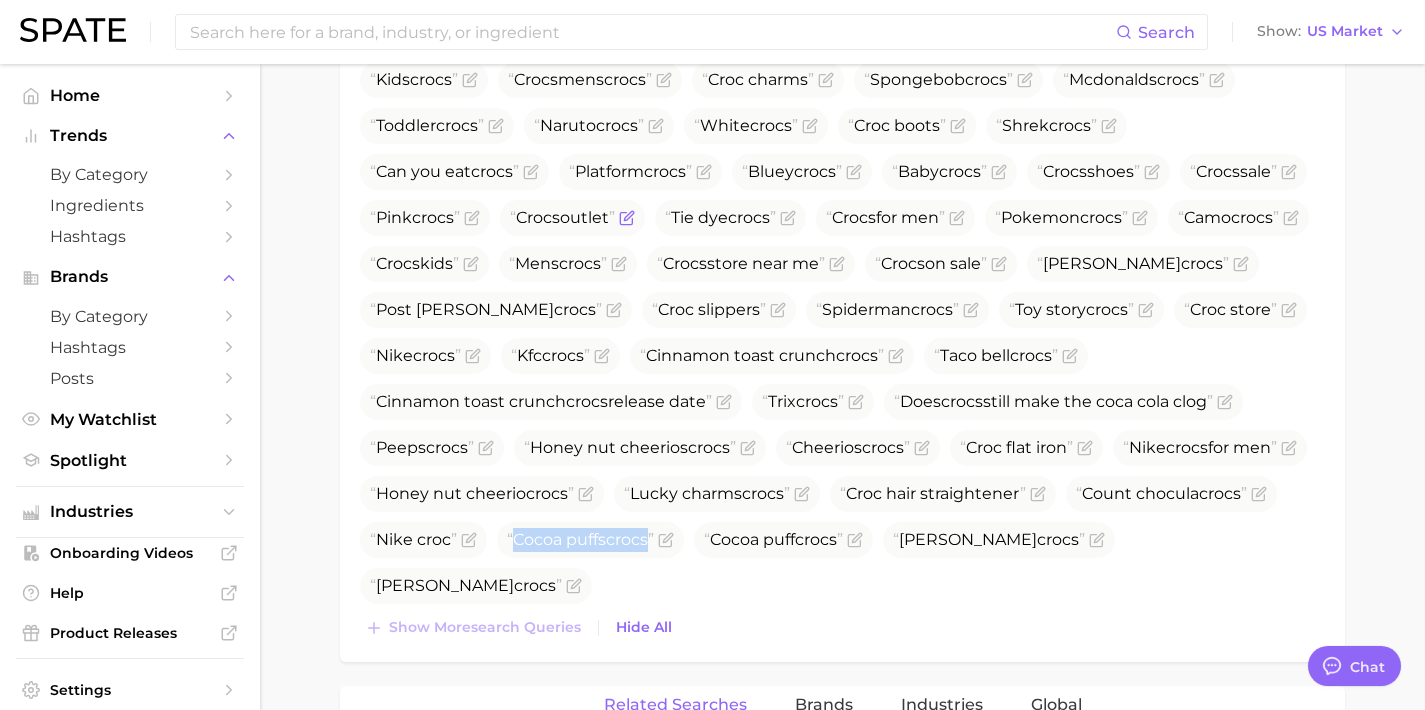 scroll, scrollTop: 0, scrollLeft: 0, axis: both 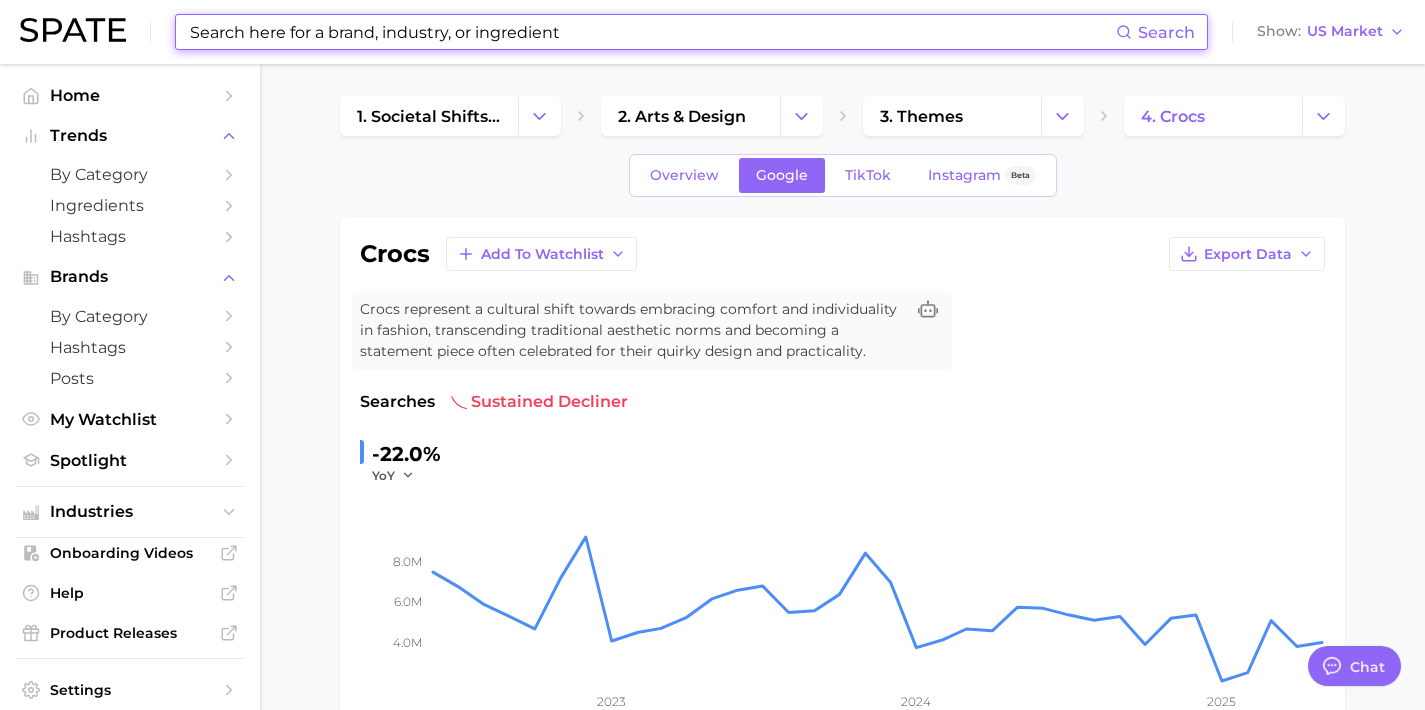 click at bounding box center [652, 32] 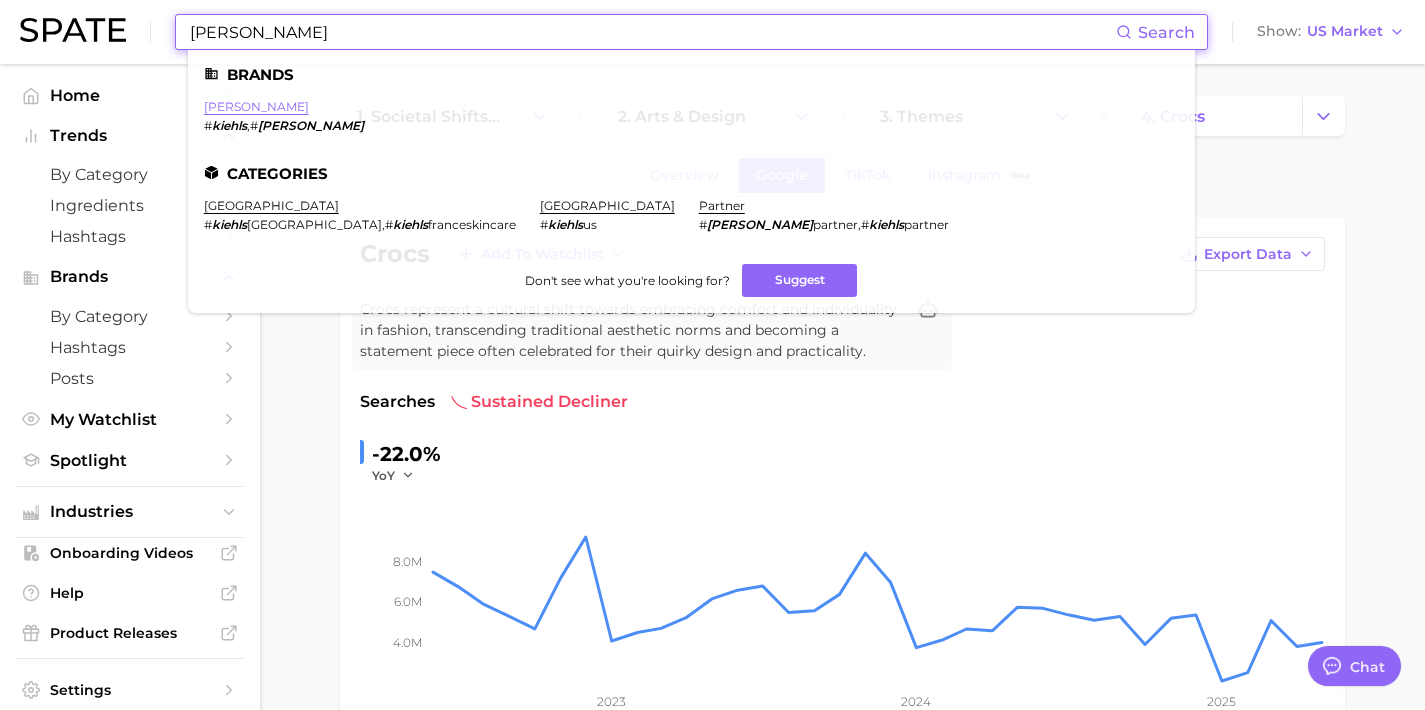 type on "[PERSON_NAME]" 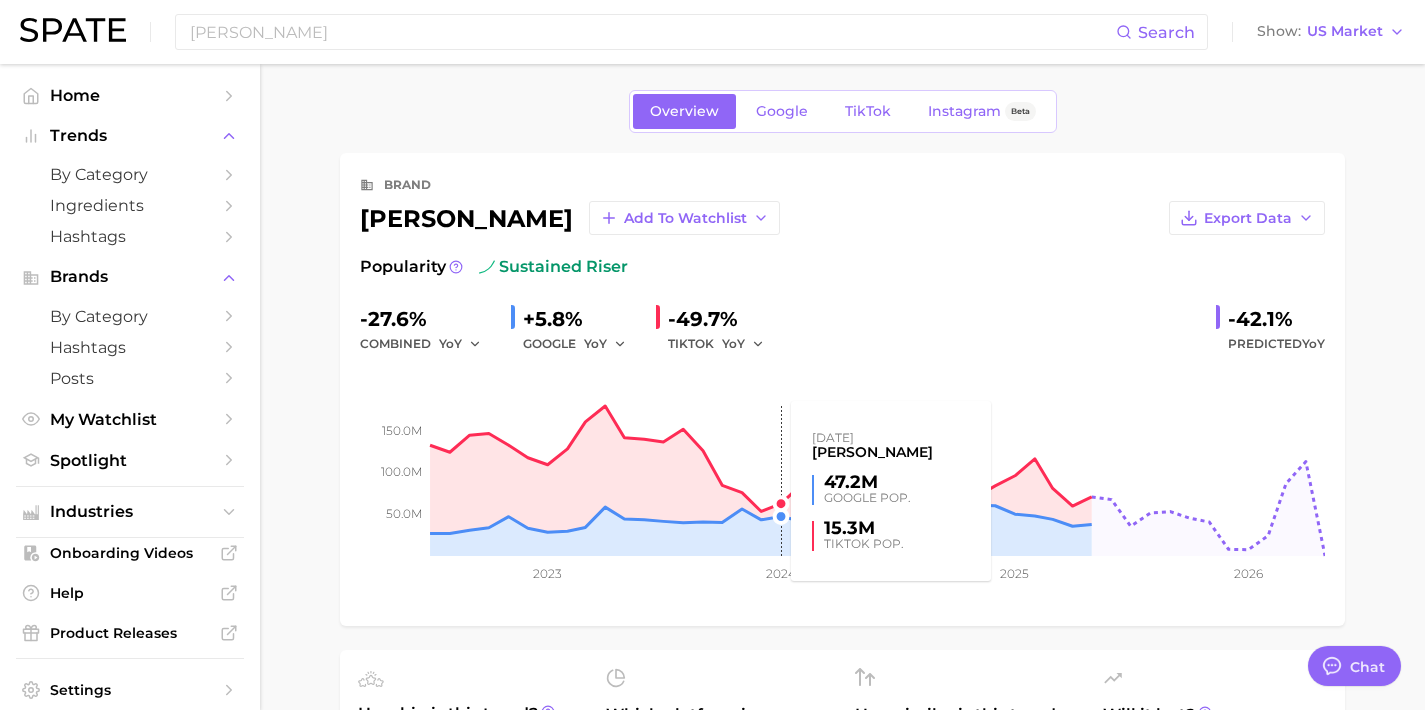 scroll, scrollTop: 0, scrollLeft: 0, axis: both 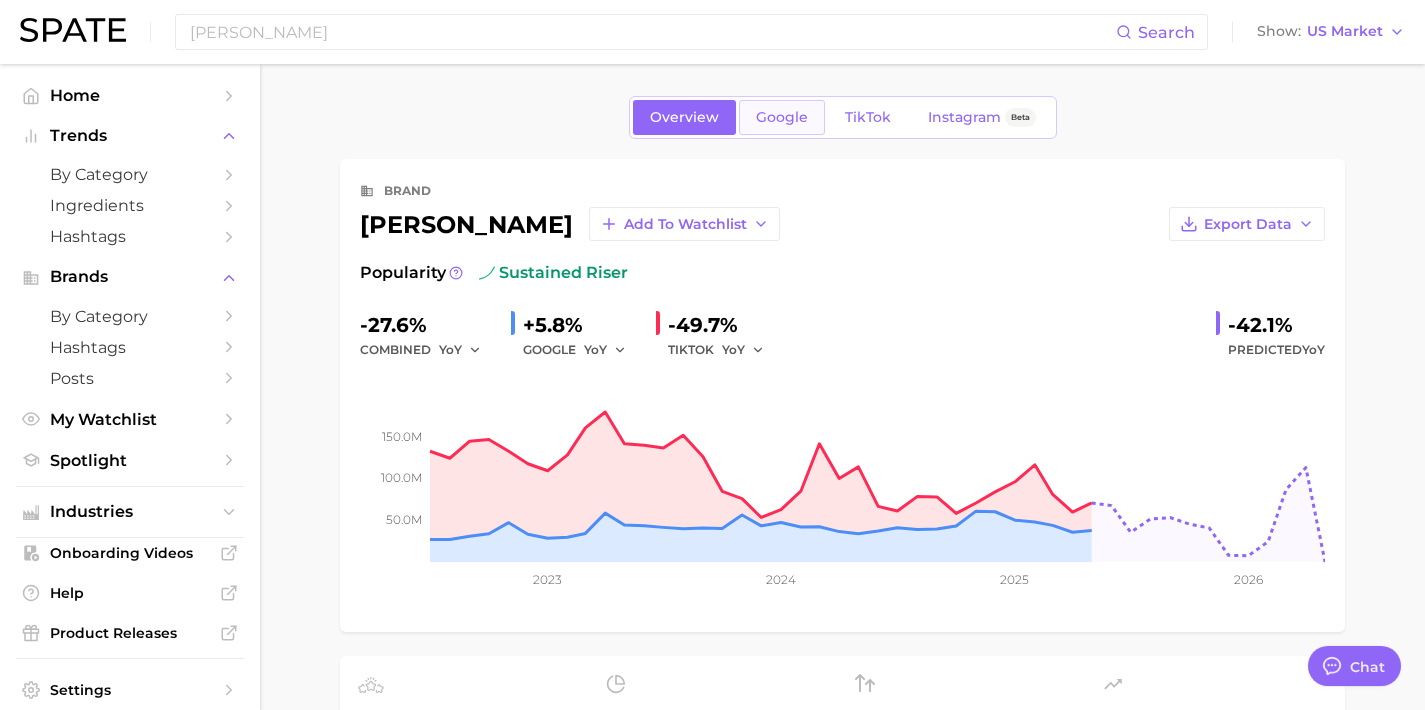 click on "Google" at bounding box center (782, 117) 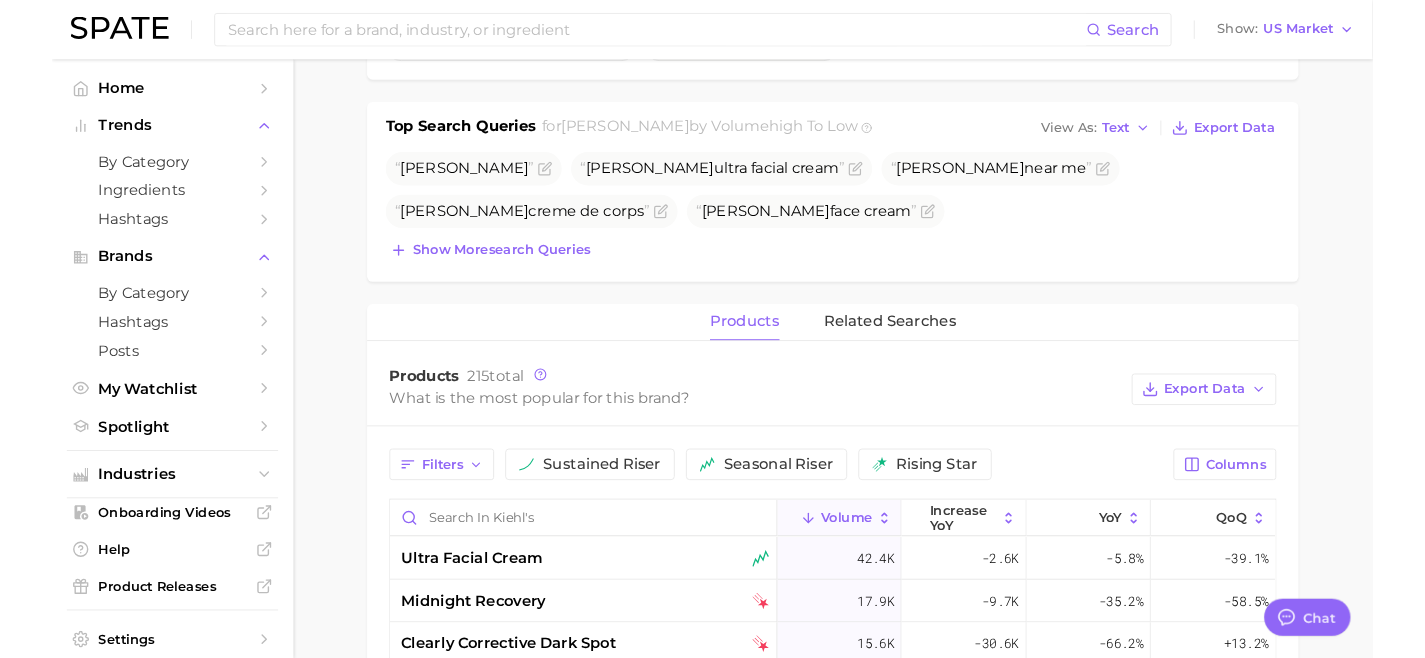 scroll, scrollTop: 0, scrollLeft: 0, axis: both 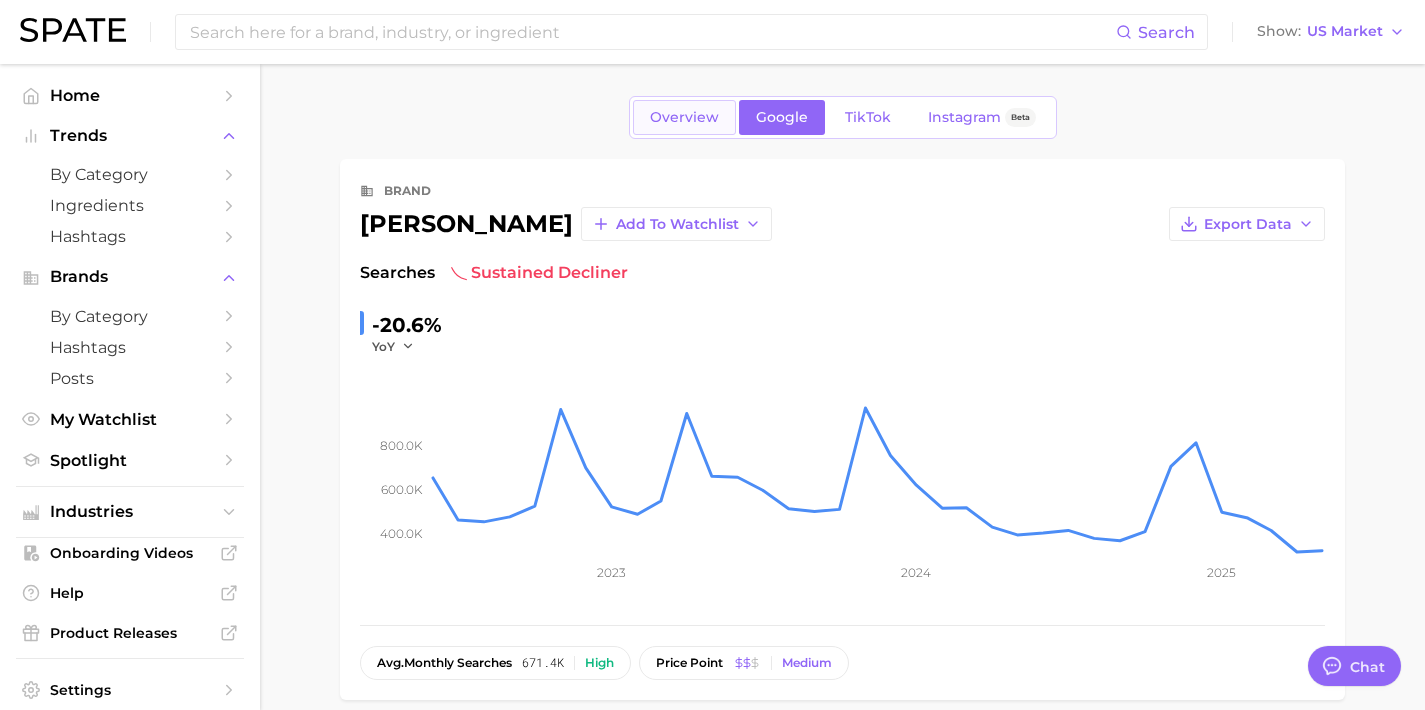 click on "Overview" at bounding box center (684, 117) 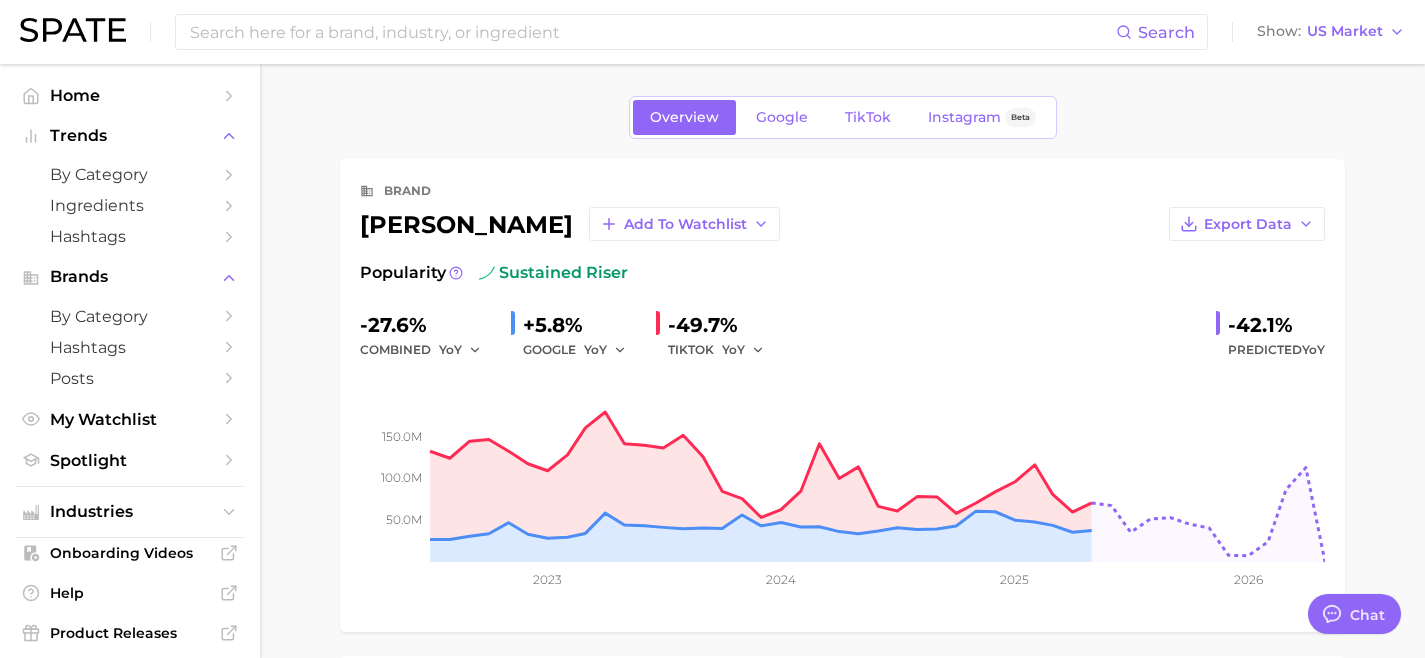 type on "x" 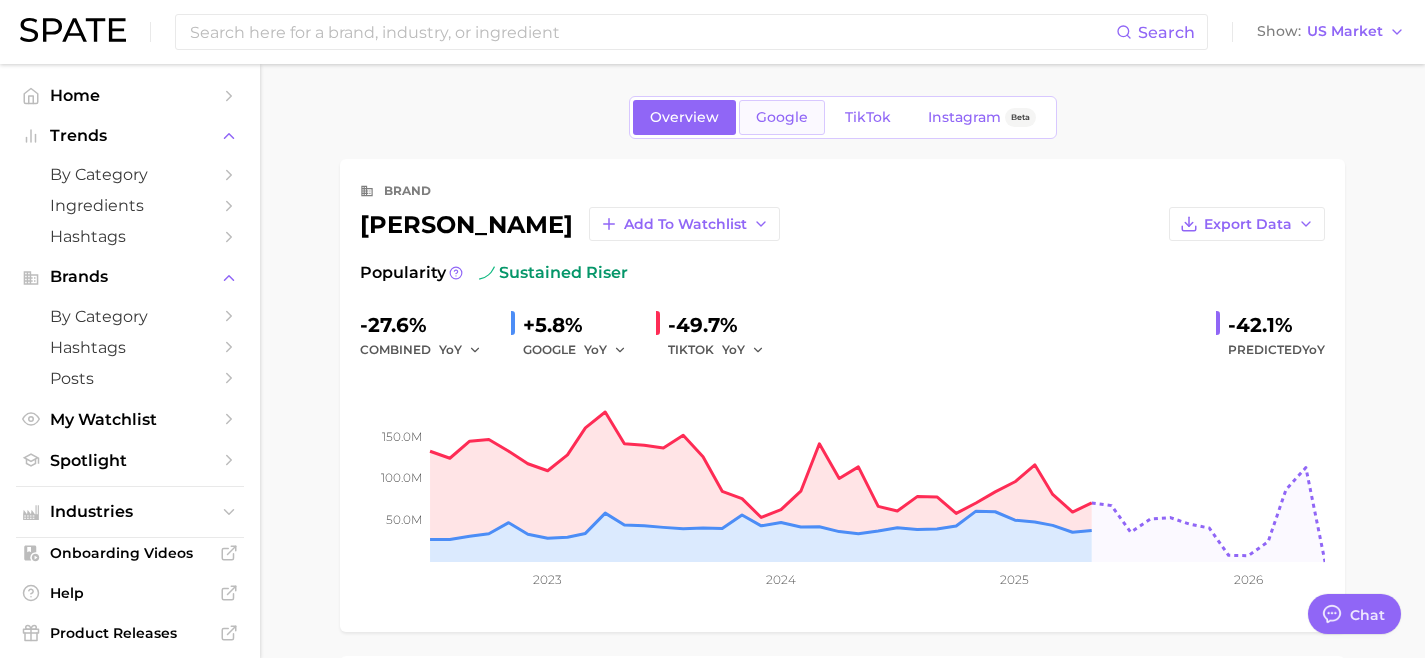 click on "Google" at bounding box center (782, 117) 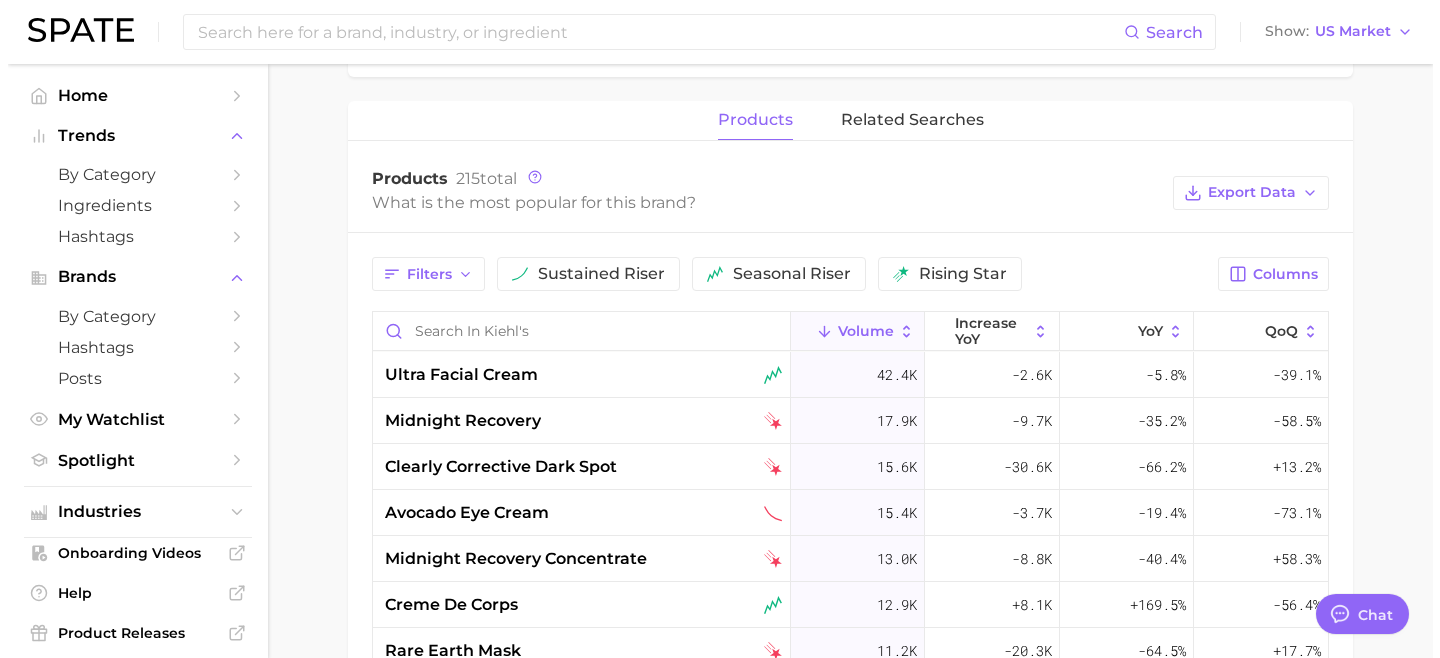 scroll, scrollTop: 840, scrollLeft: 0, axis: vertical 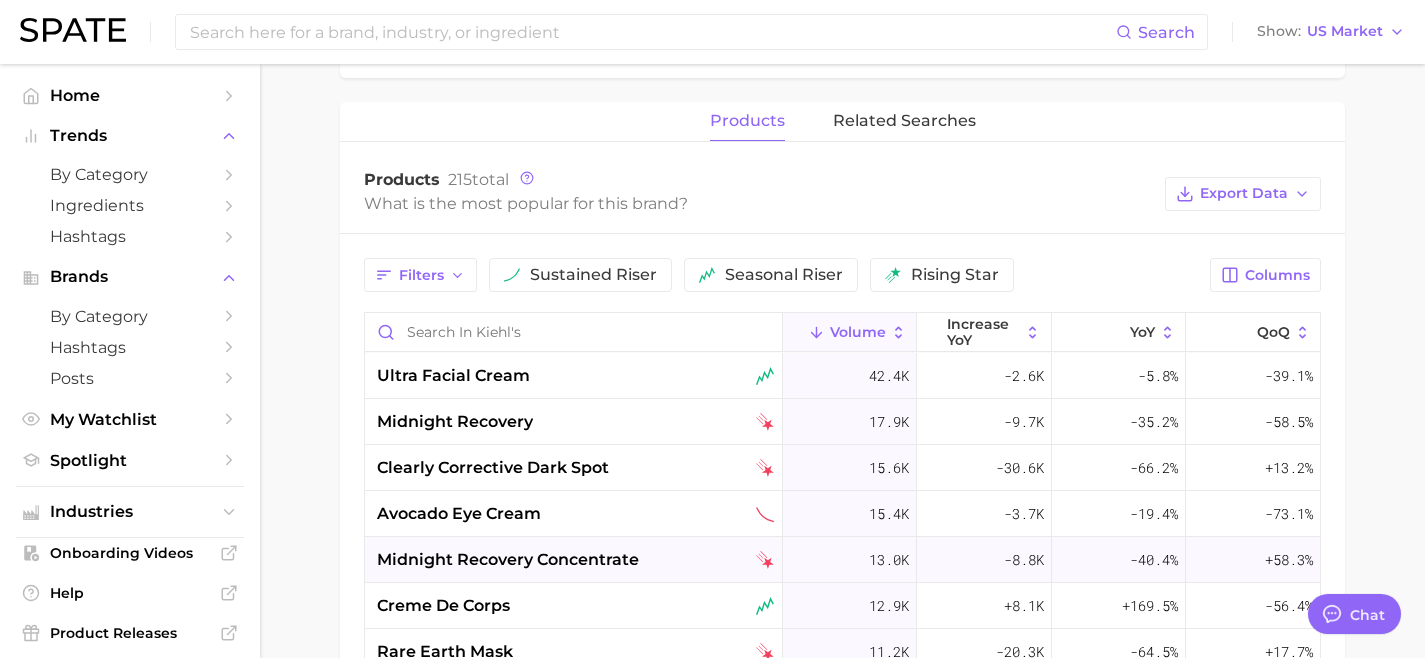 click on "midnight recovery concentrate" at bounding box center (574, 560) 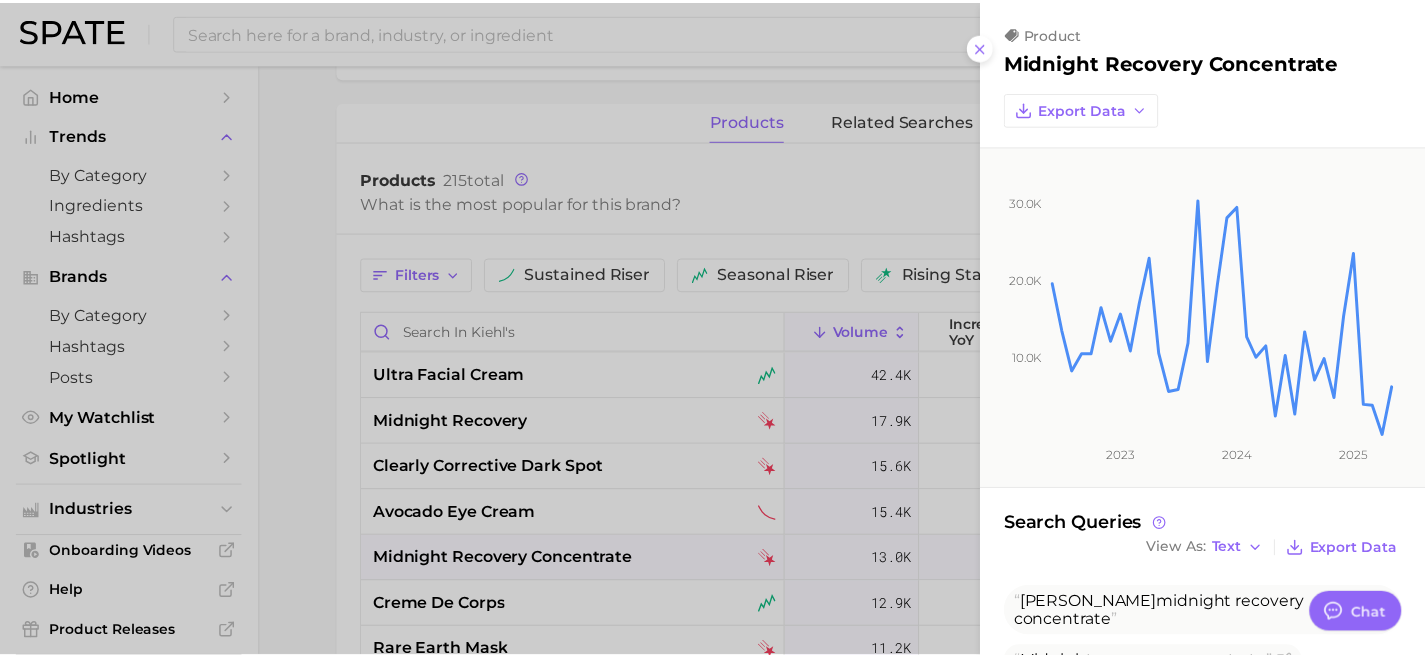 scroll, scrollTop: 0, scrollLeft: 0, axis: both 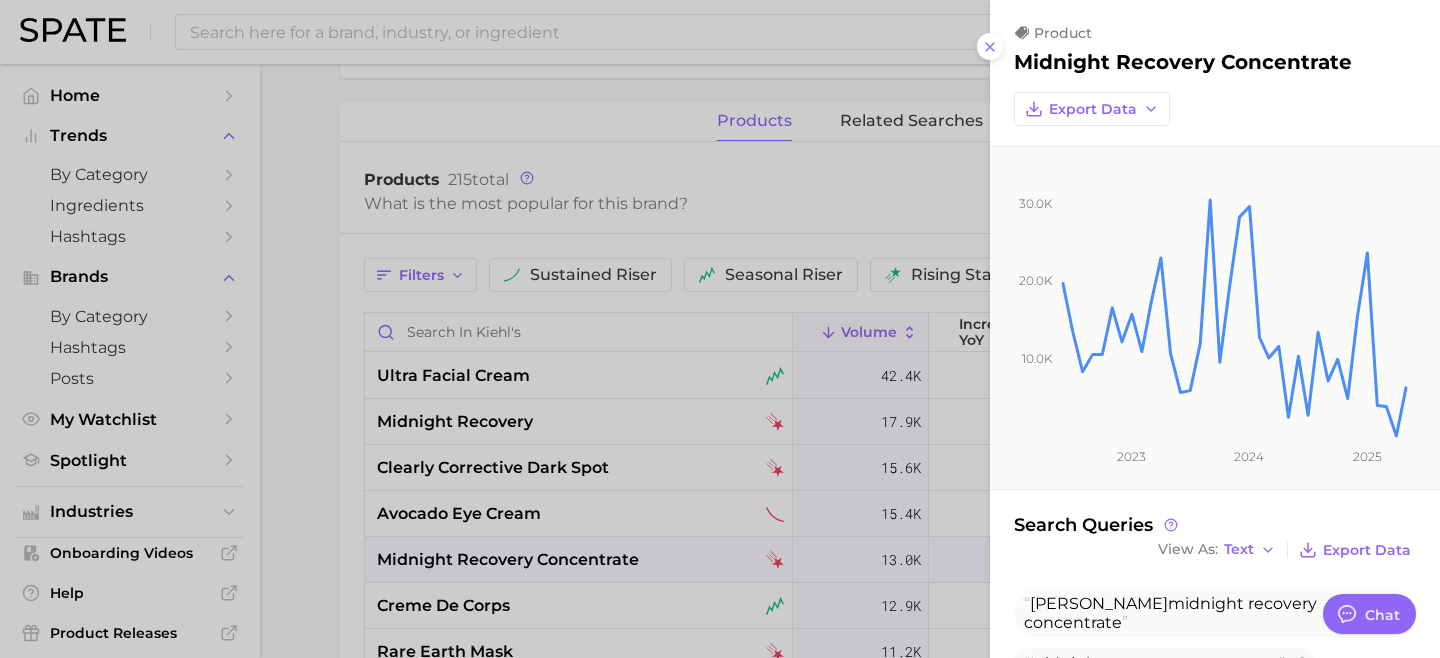 click at bounding box center [720, 329] 